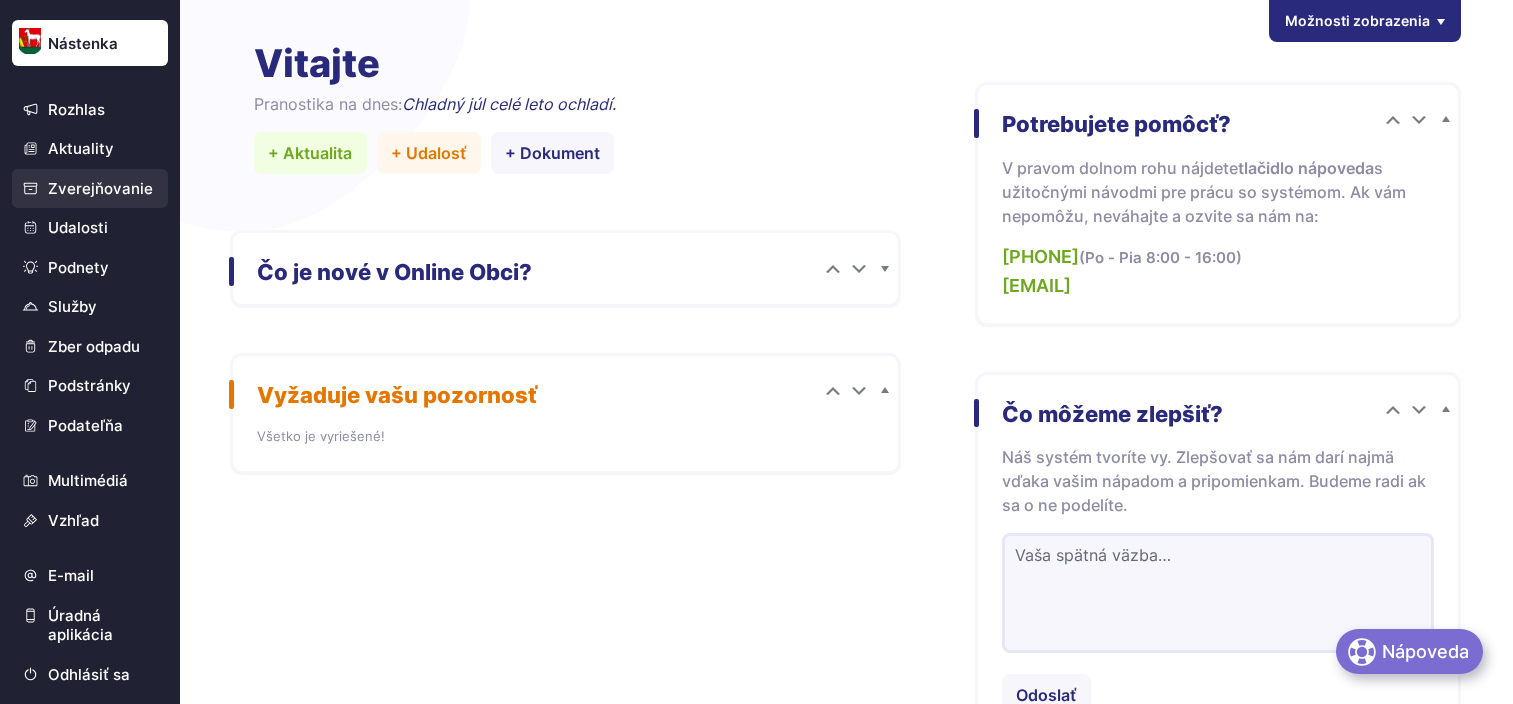 scroll, scrollTop: 0, scrollLeft: 0, axis: both 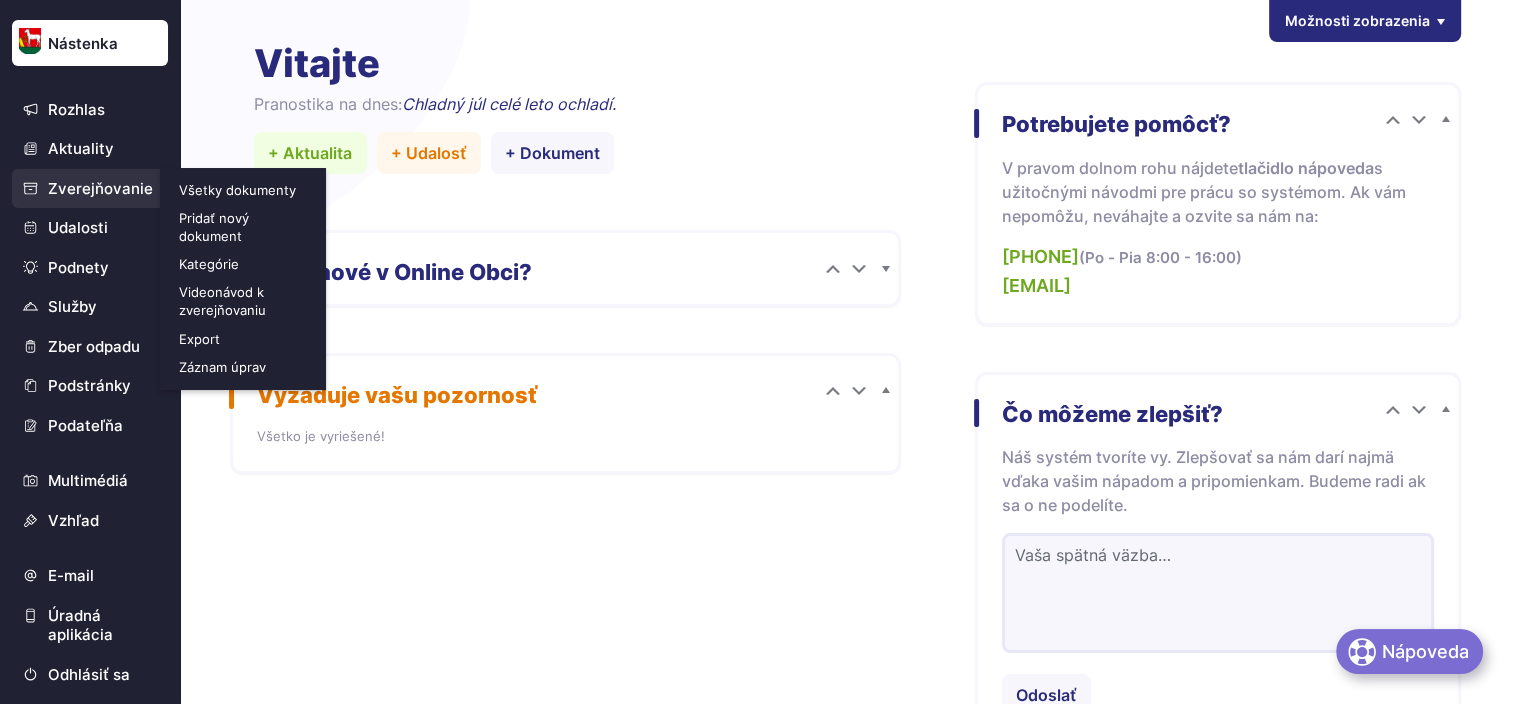 click on "Všetky dokumenty" at bounding box center (245, 190) 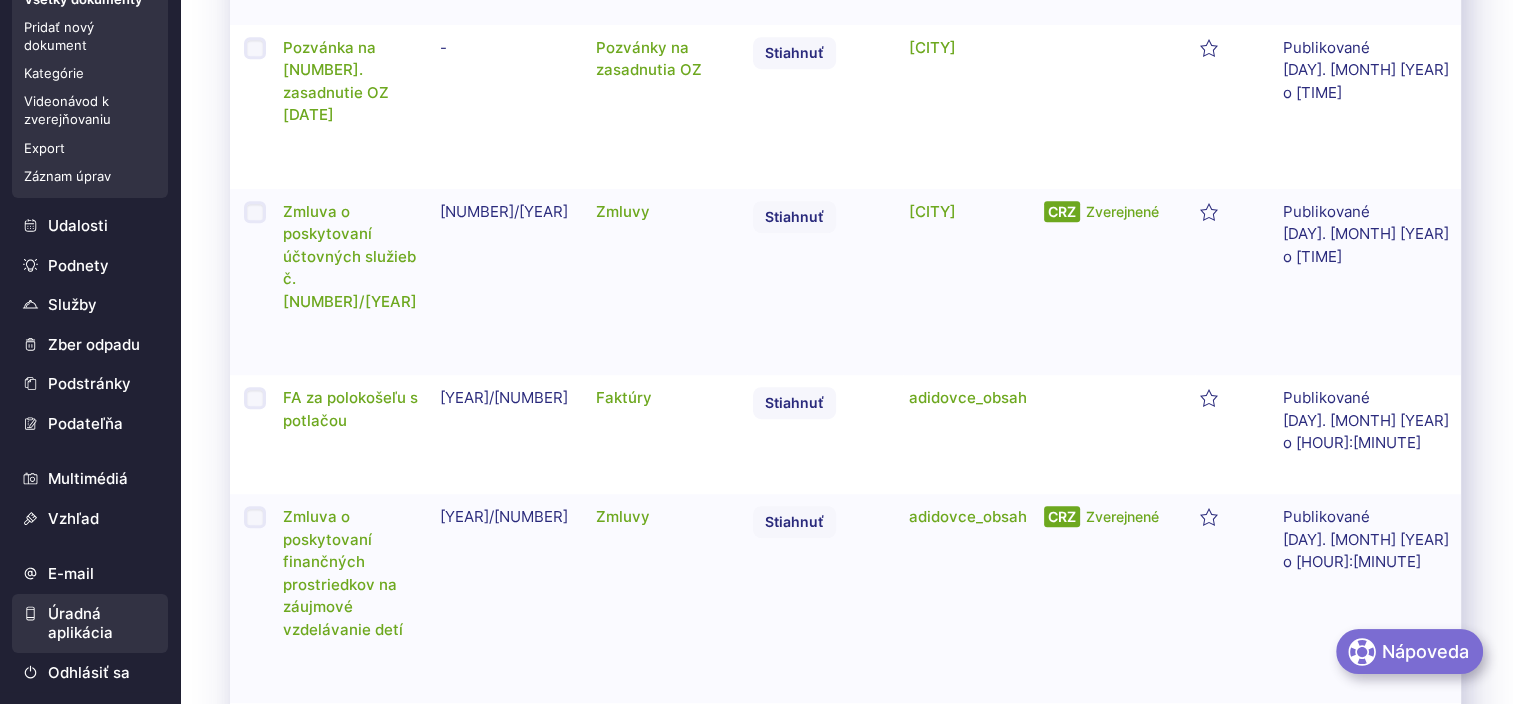 scroll, scrollTop: 1200, scrollLeft: 0, axis: vertical 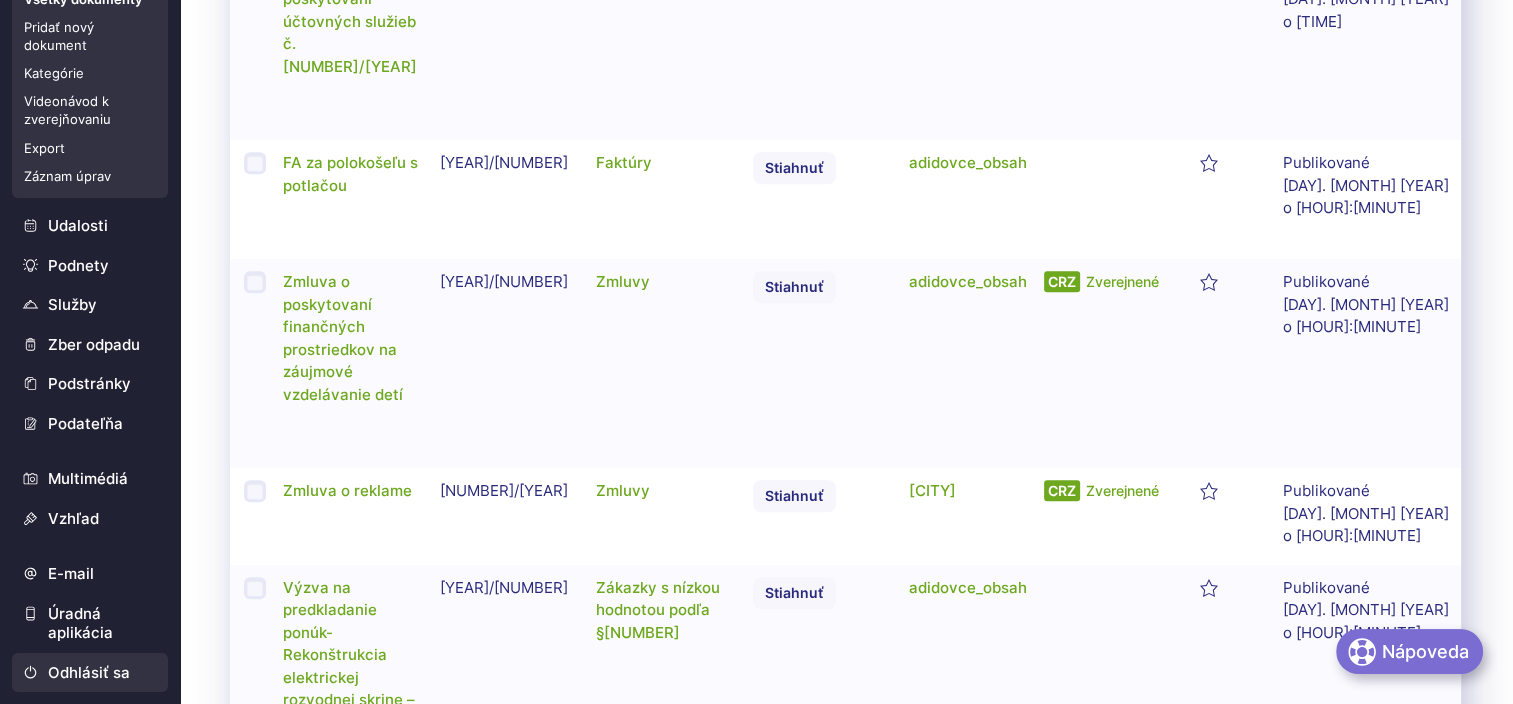click on "Odhlásiť sa" at bounding box center [90, 673] 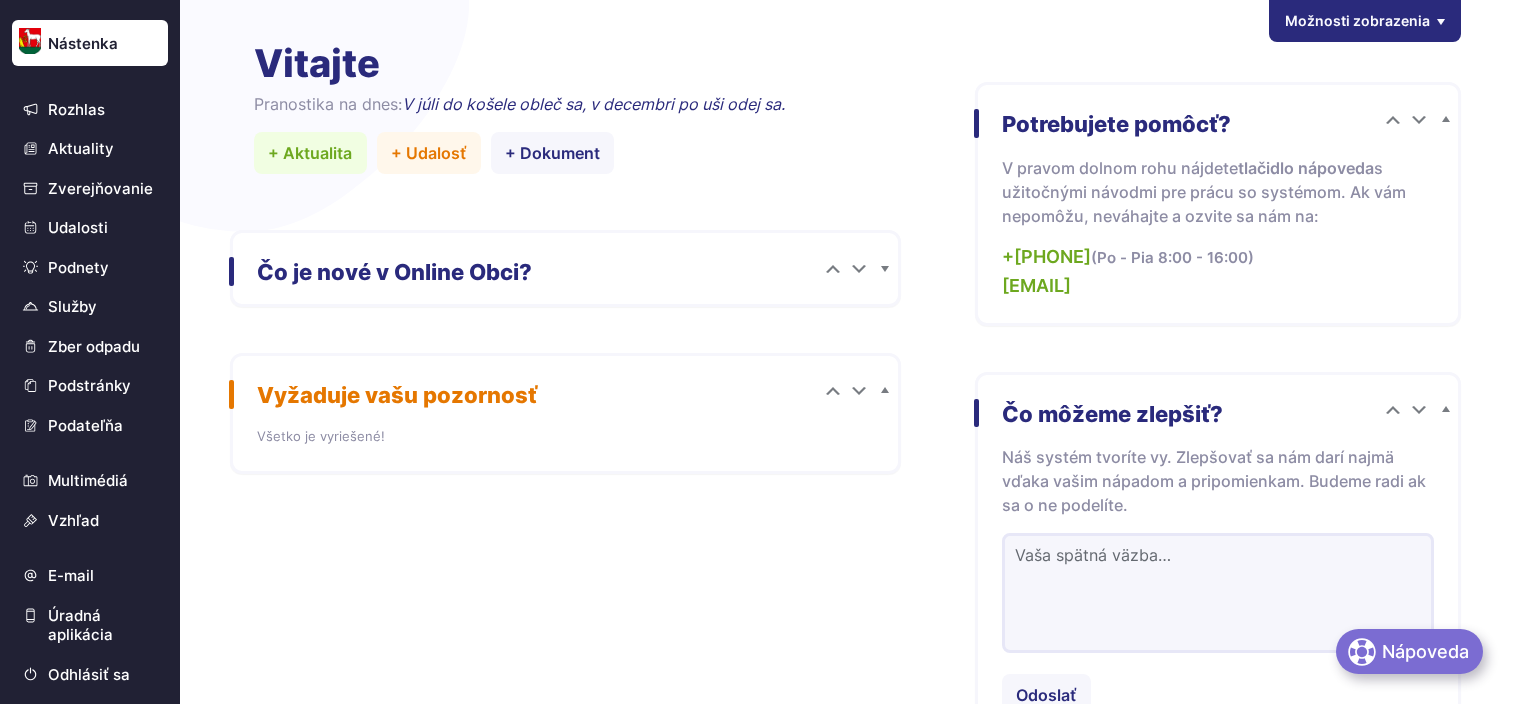 scroll, scrollTop: 0, scrollLeft: 0, axis: both 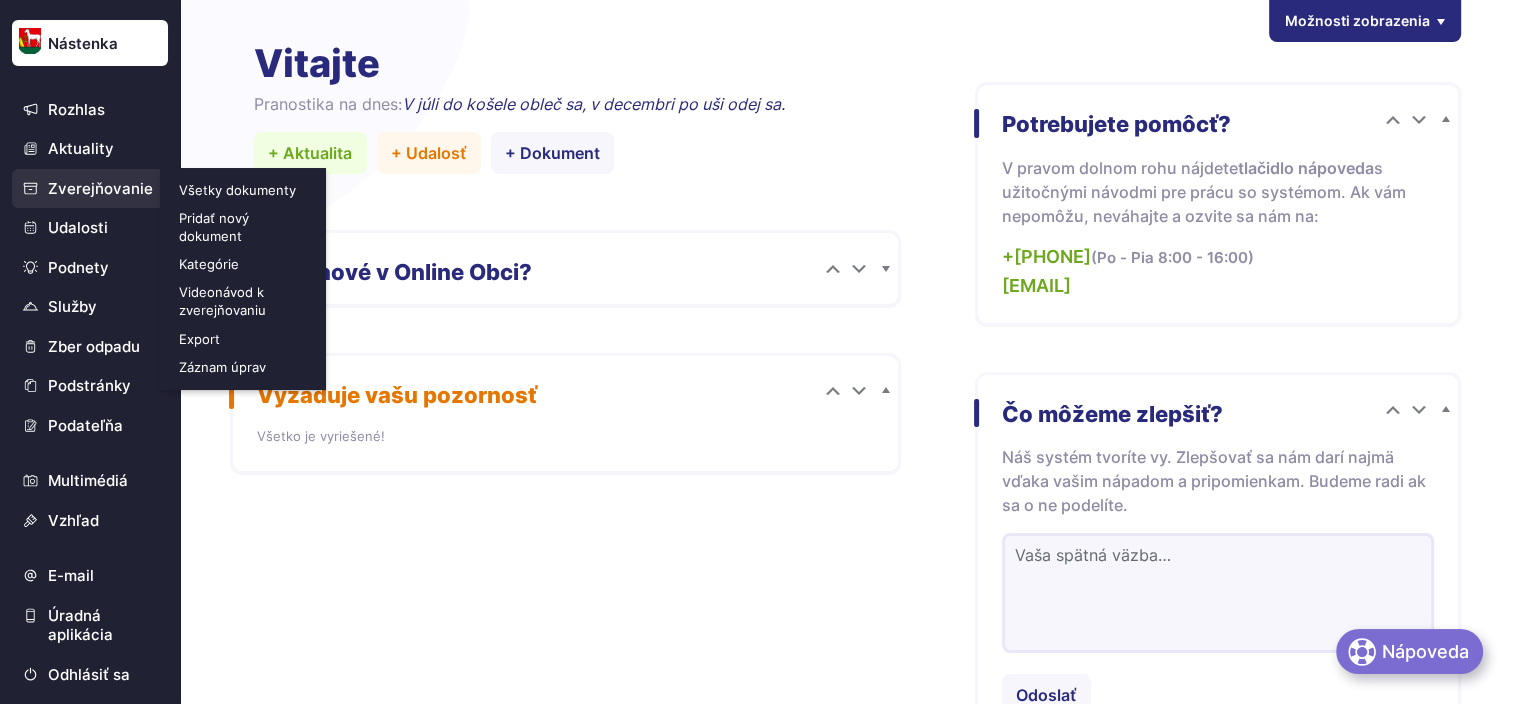 click on "Zverejňovanie" at bounding box center (90, 189) 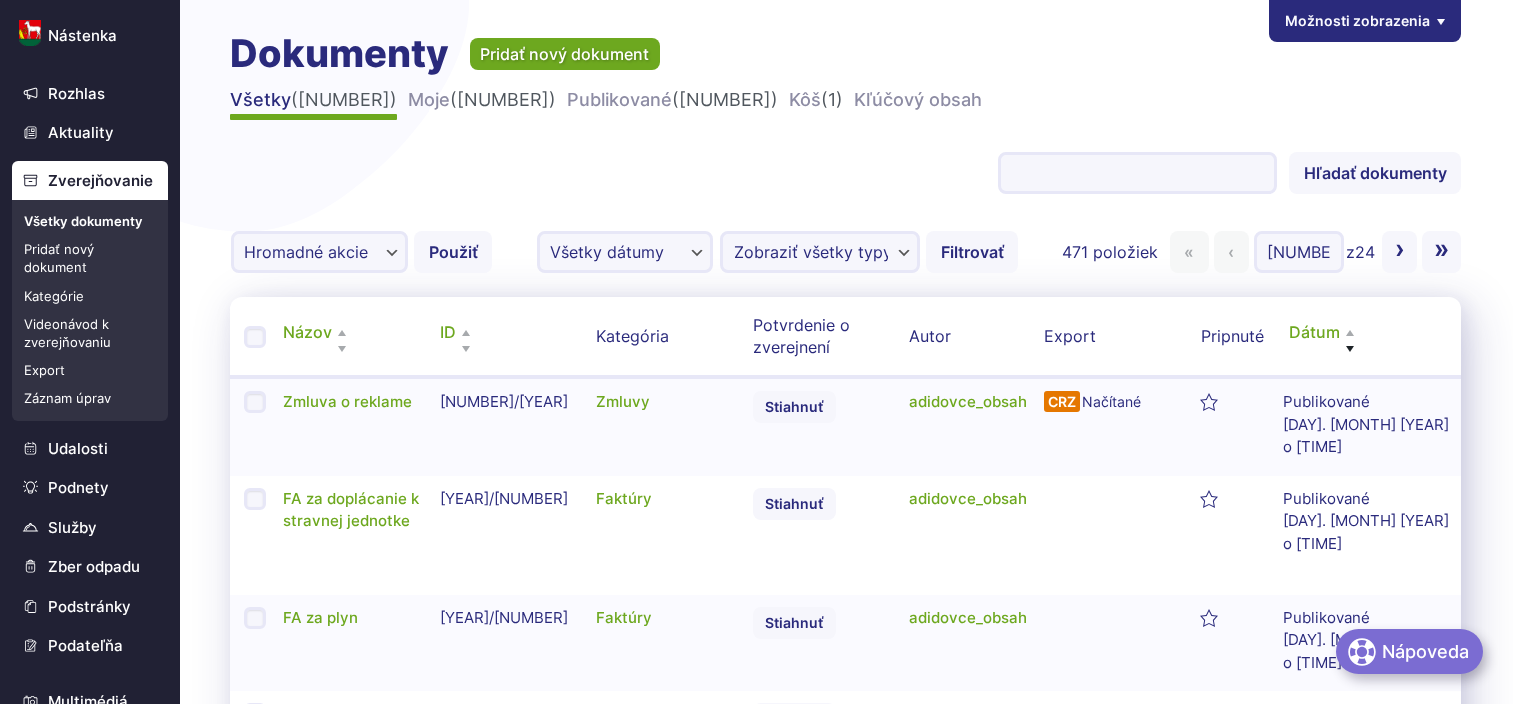 scroll, scrollTop: 0, scrollLeft: 0, axis: both 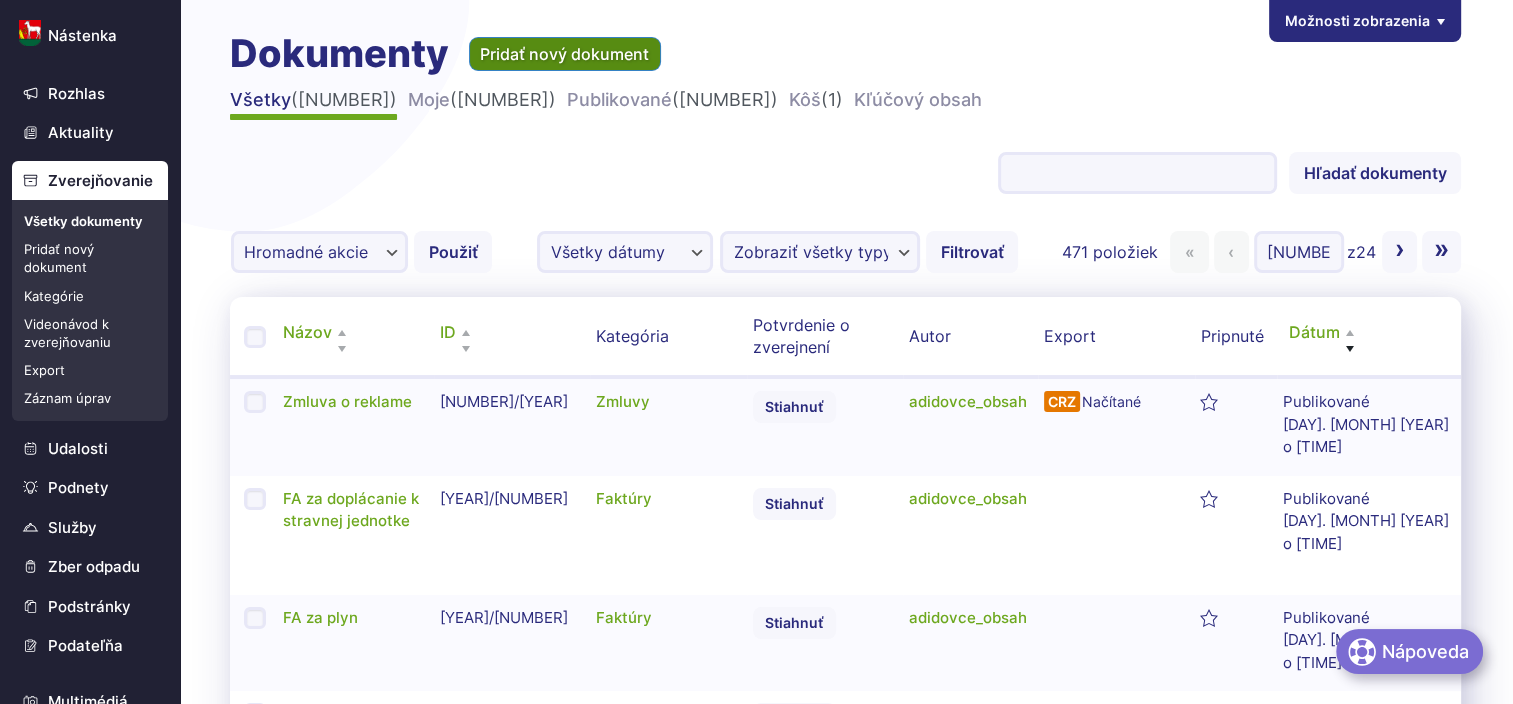 click on "Pridať nový dokument" at bounding box center (565, 54) 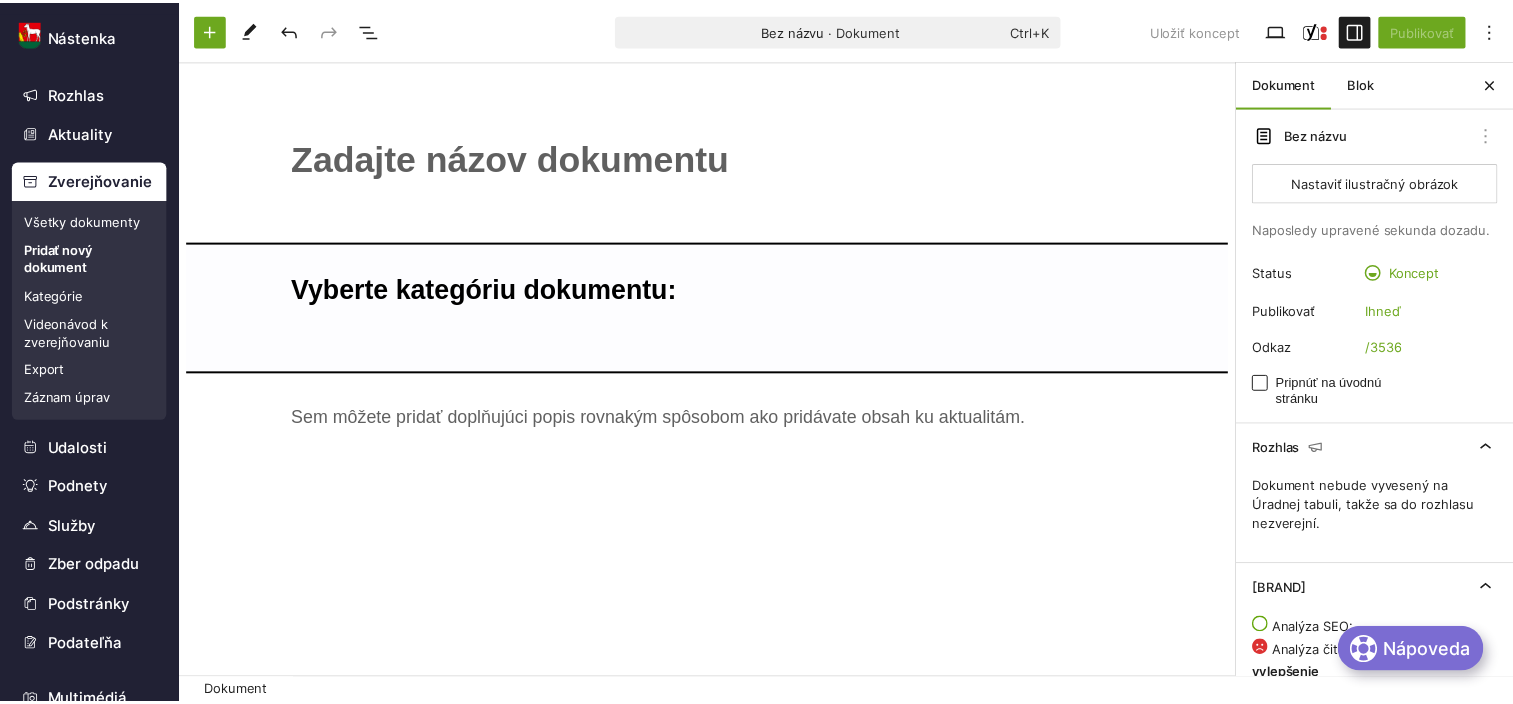scroll, scrollTop: 0, scrollLeft: 0, axis: both 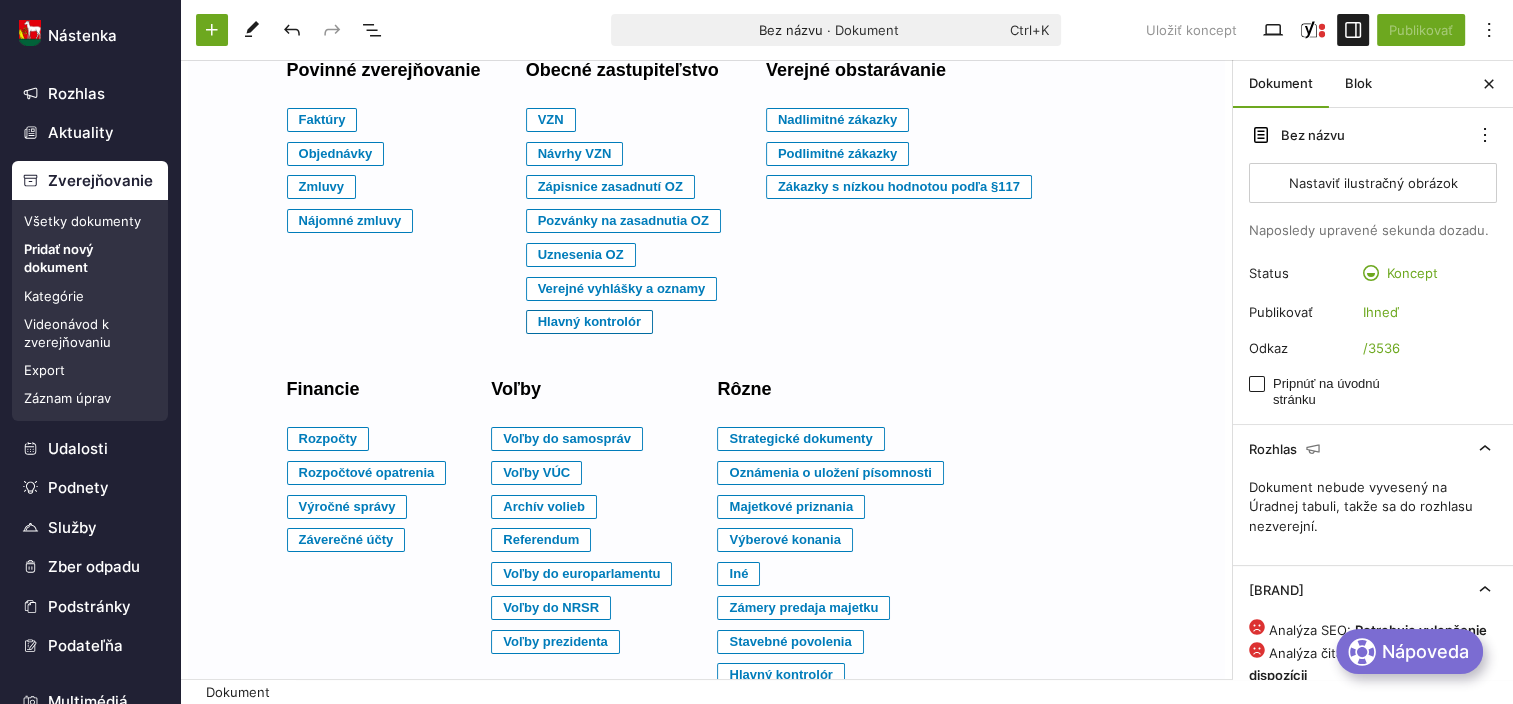 click on "Hlavný kontrolór" at bounding box center [322, 120] 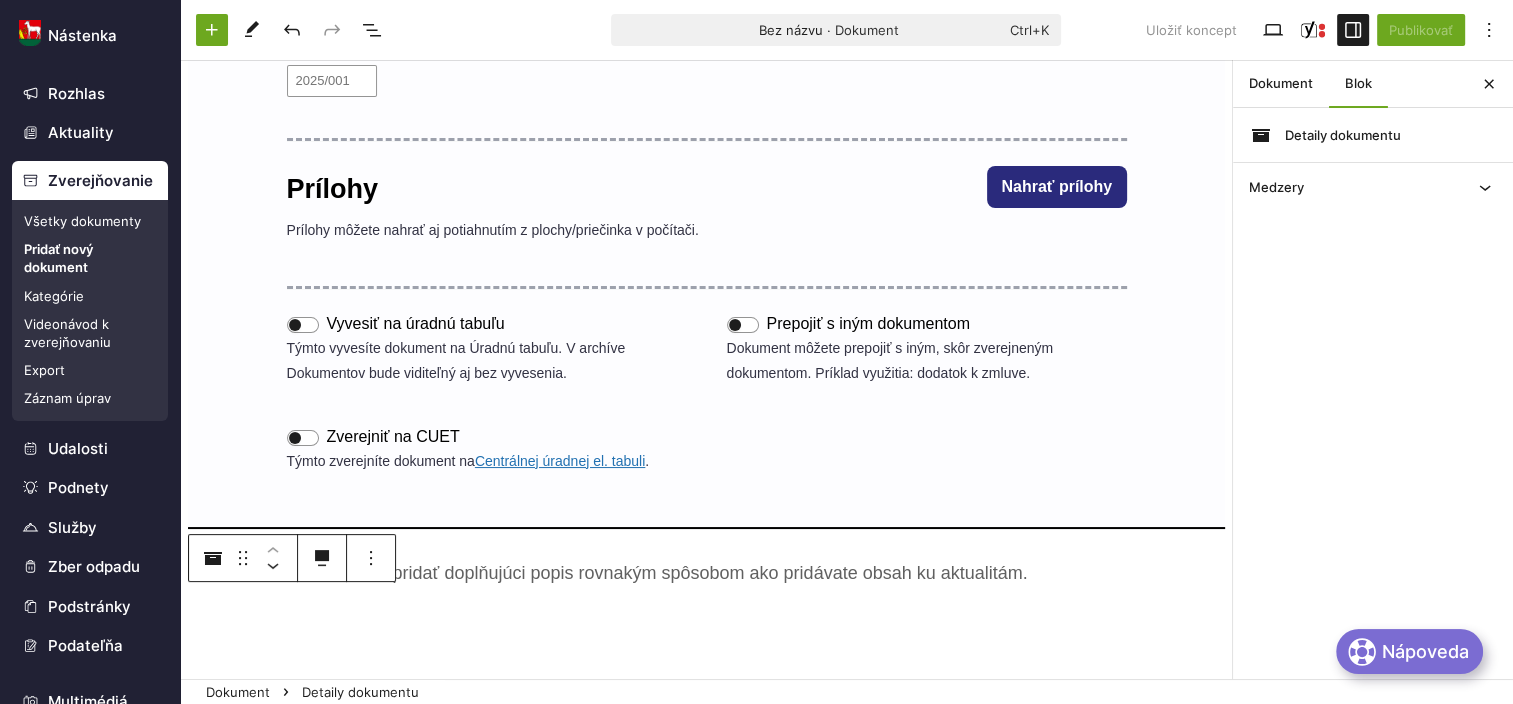 scroll, scrollTop: 0, scrollLeft: 0, axis: both 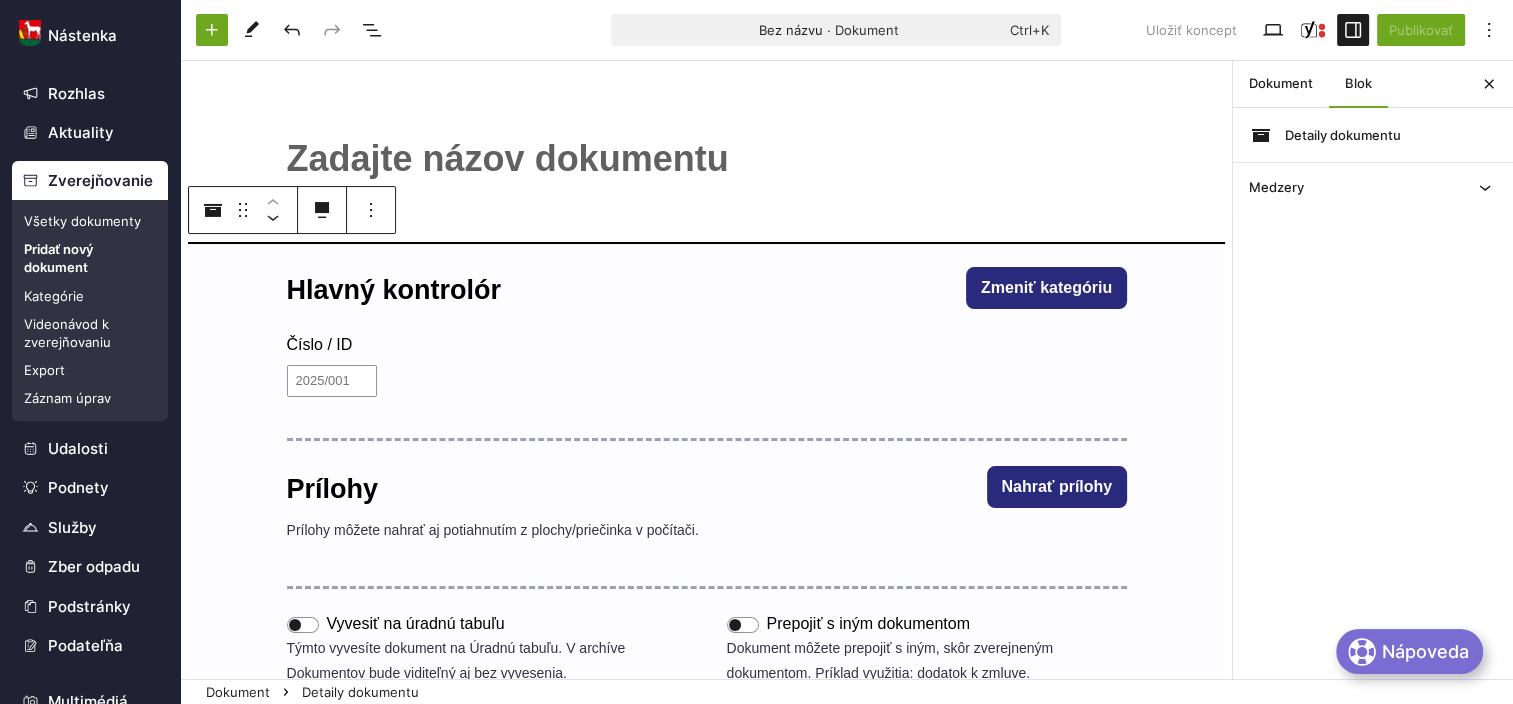 drag, startPoint x: 418, startPoint y: 168, endPoint x: 326, endPoint y: 105, distance: 111.503365 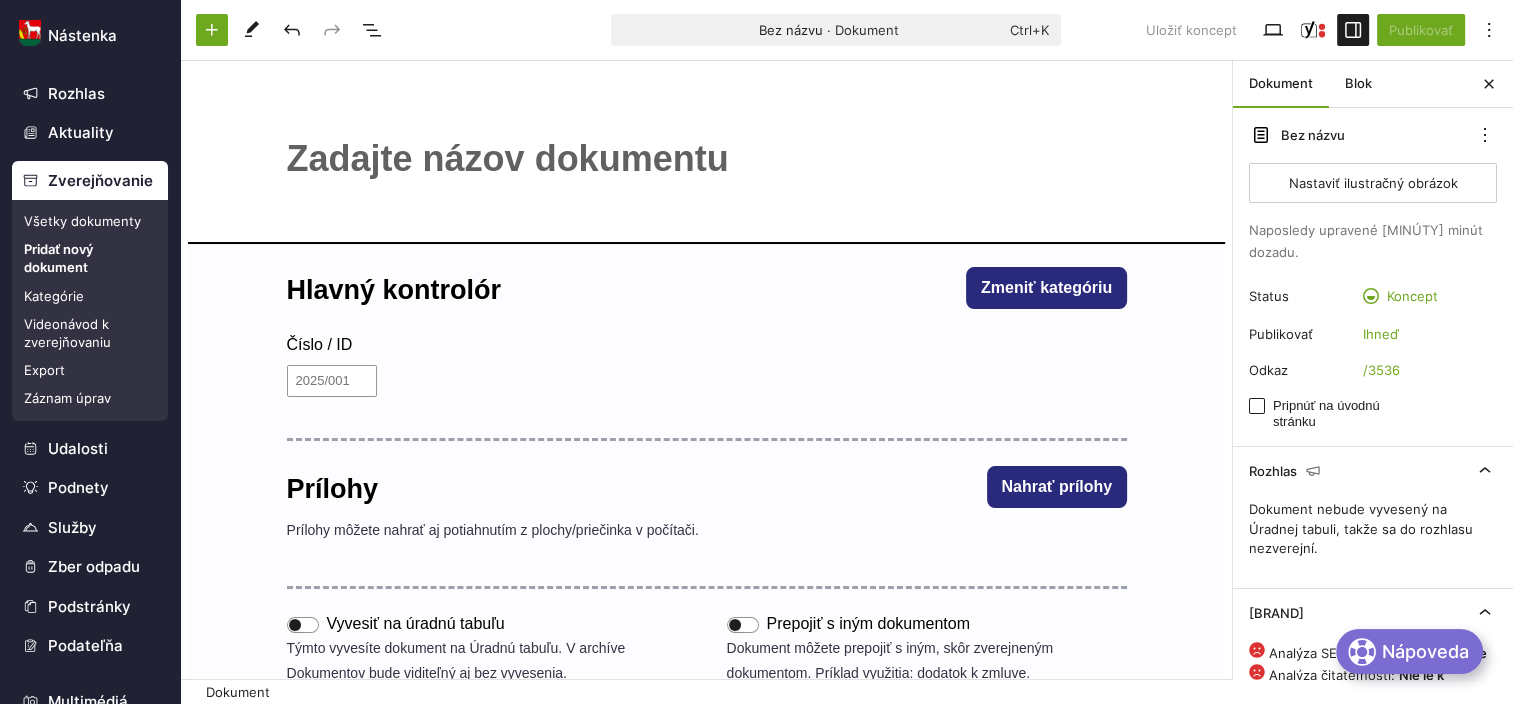 click on "﻿ Hlavný kontrolór   Zmeniť kategóriu Číslo / ID Prílohy Nahrať prílohy Prílohy môžete nahrať aj potiahnutím z plochy/priečinka v počítači. Presuňte sem súbory Vyvesiť na úradnú tabuľu Týmto vyvesíte dokument na Úradnú tabuľu. V archíve Dokumentov bude viditeľný aj bez vyvesenia. Prepojiť s iným dokumentom Dokument môžete prepojiť s iným, skôr zverejneným dokumentom. Príklad využitia: dodatok k zmluve. Zverejniť na CUET Týmto zverejníte dokument na  Centrálnej úradnej el. tabuli . ﻿" at bounding box center (706, 641) 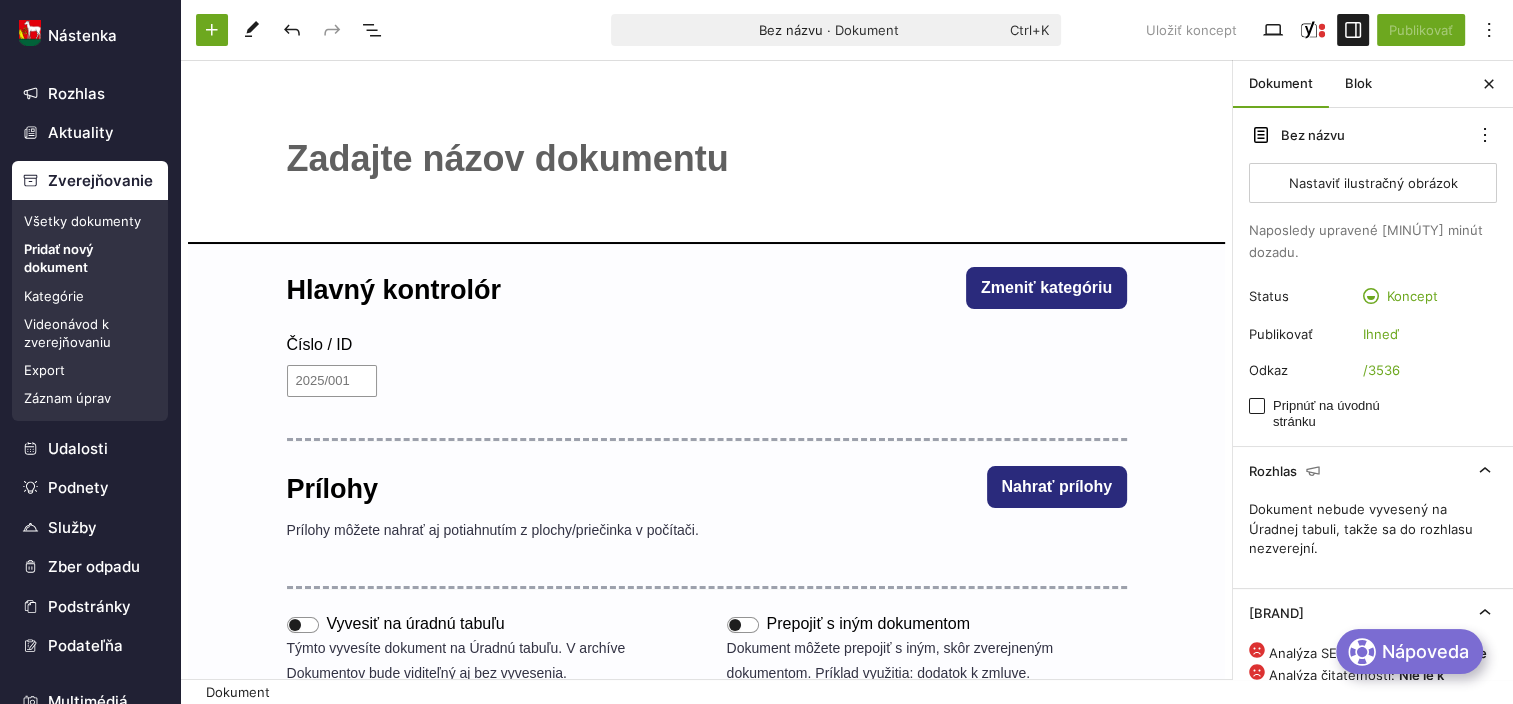 paste 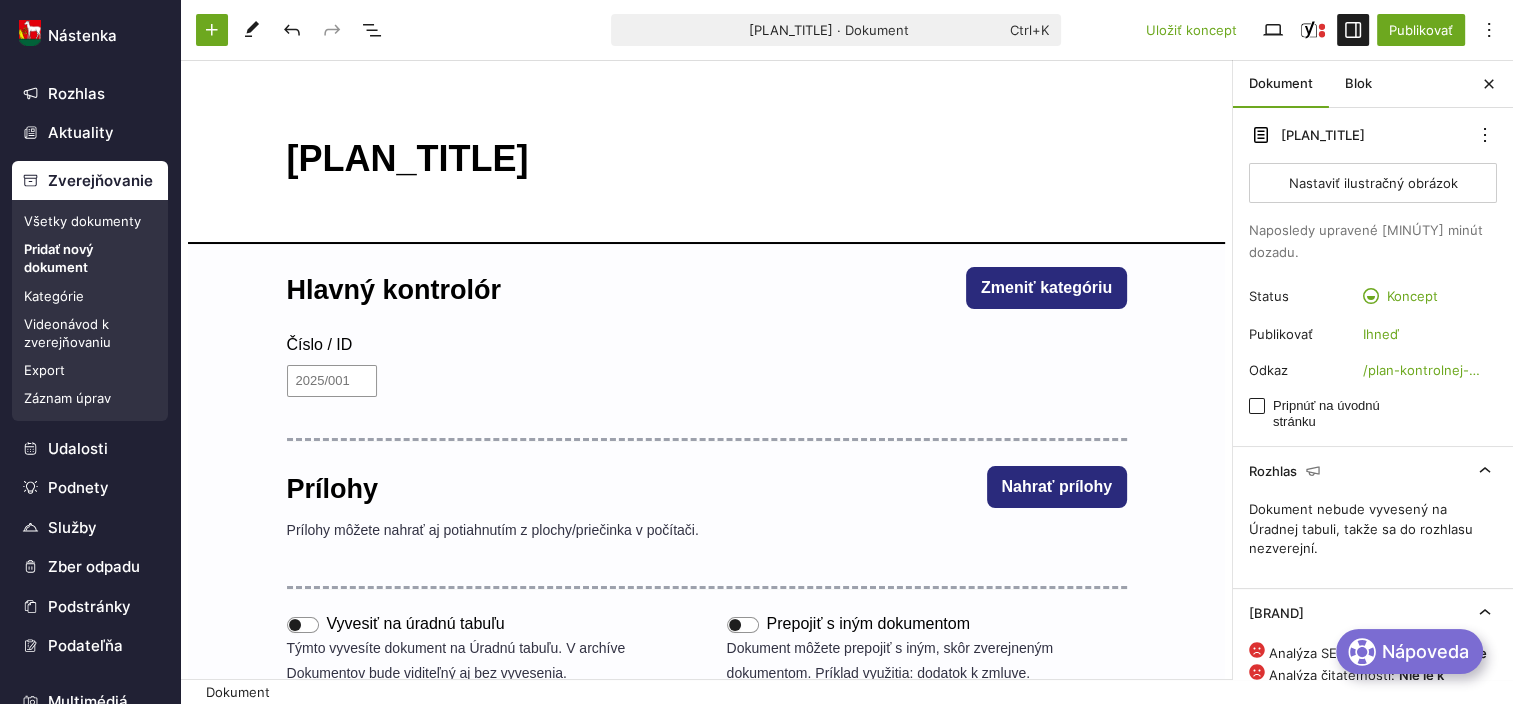 click on "Plán kontrolnej činnosti hlavného kontrolóra obce na obdobie 2. polrok 2023" at bounding box center [707, 159] 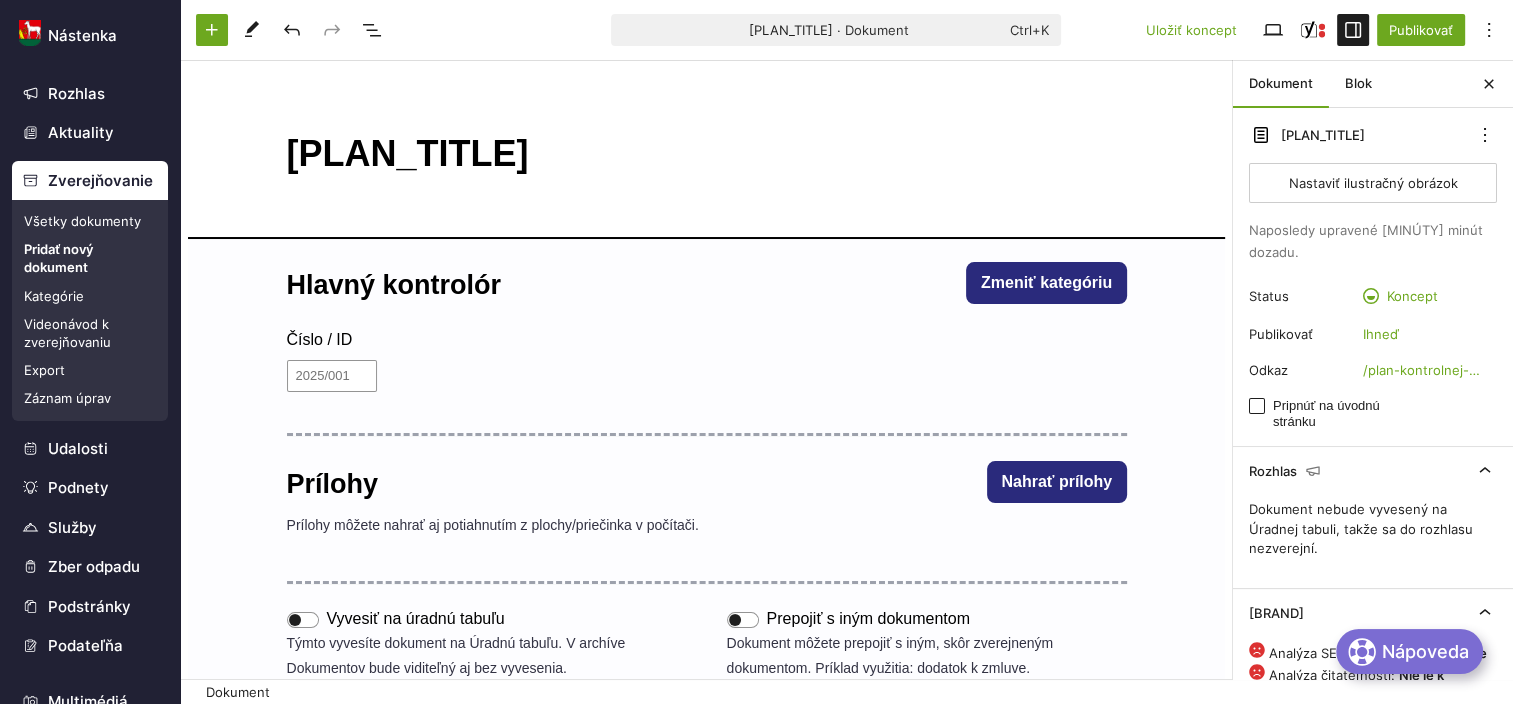 scroll, scrollTop: 0, scrollLeft: 0, axis: both 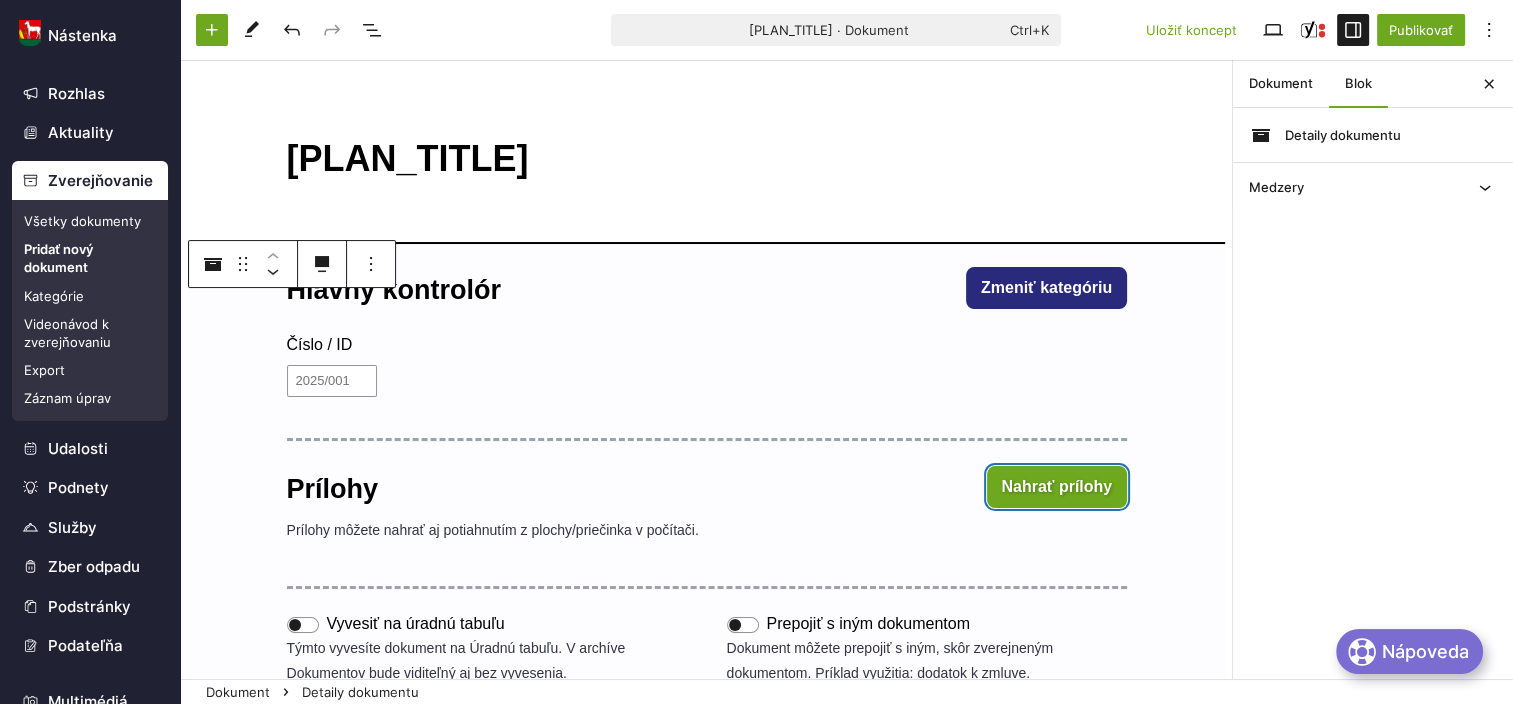 click on "Nahrať prílohy" at bounding box center (1057, 487) 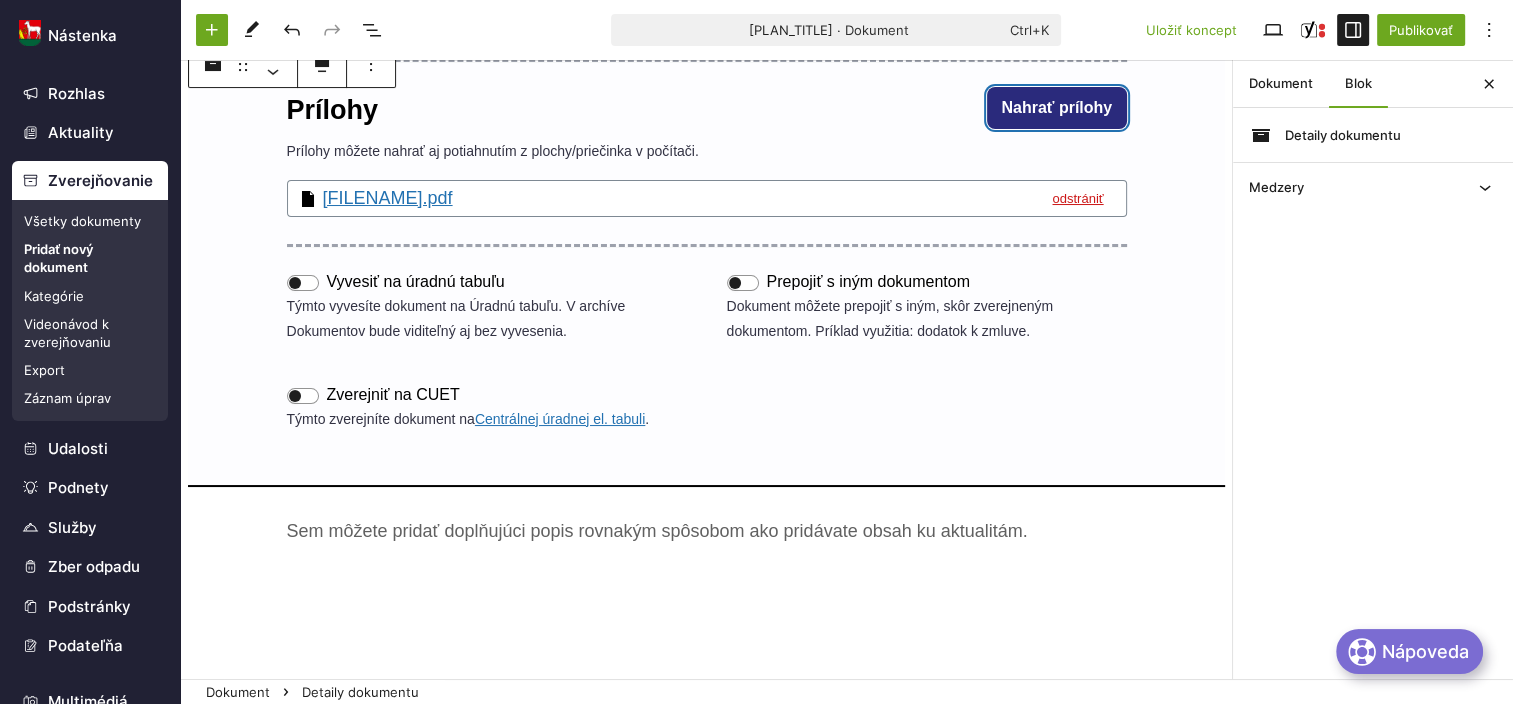 scroll, scrollTop: 400, scrollLeft: 0, axis: vertical 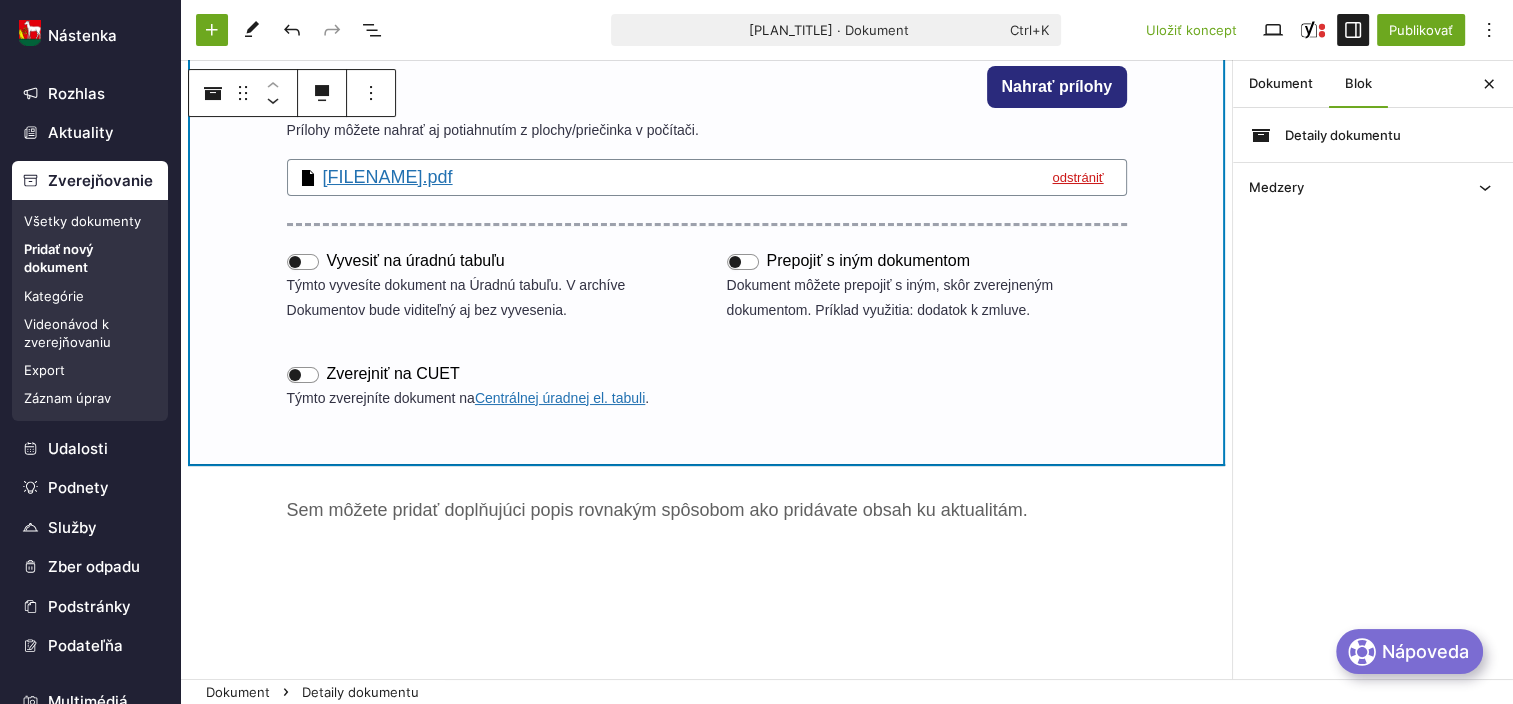 click on "Týmto vyvesíte dokument na Úradnú tabuľu. V archíve Dokumentov bude viditeľný aj bez vyvesenia." at bounding box center [487, 298] 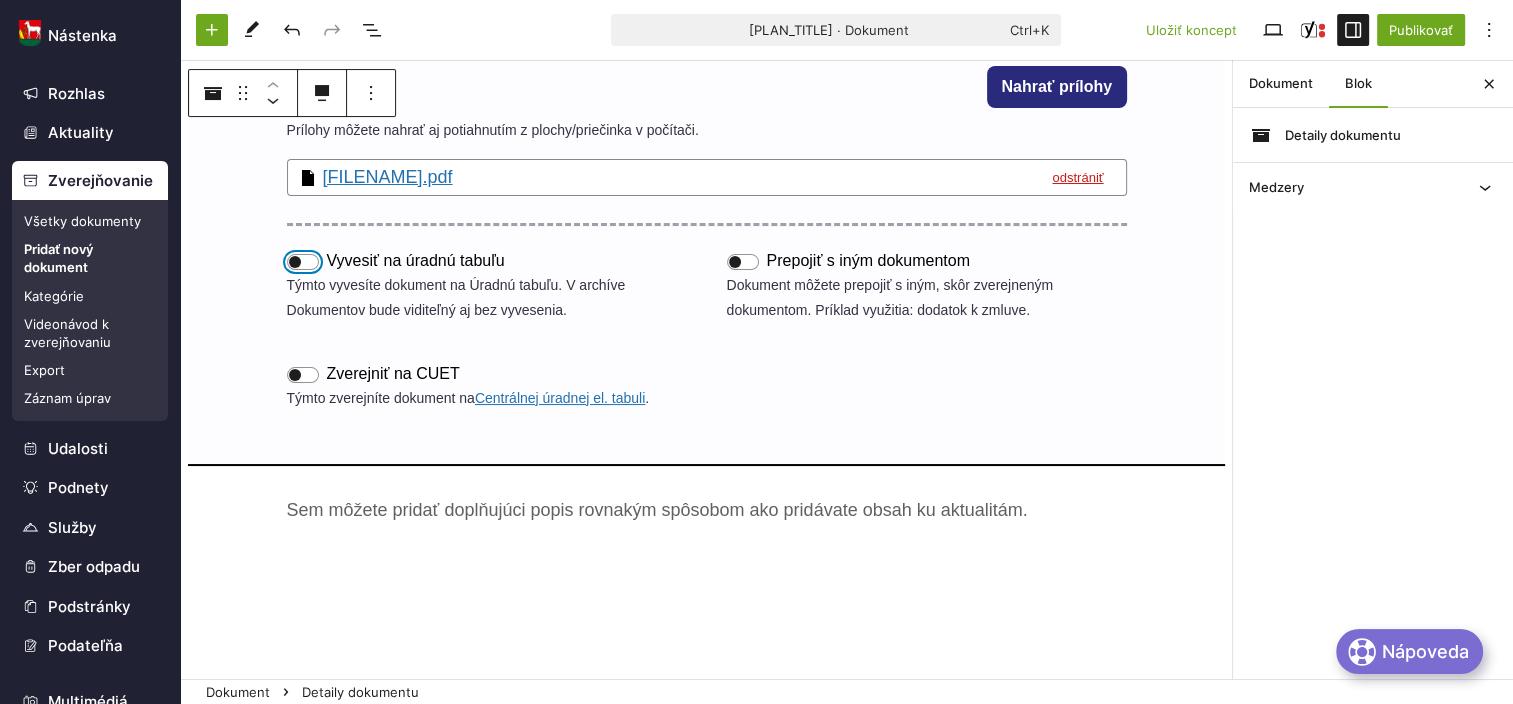 click on "Vyvesiť na úradnú tabuľu" at bounding box center (303, 262) 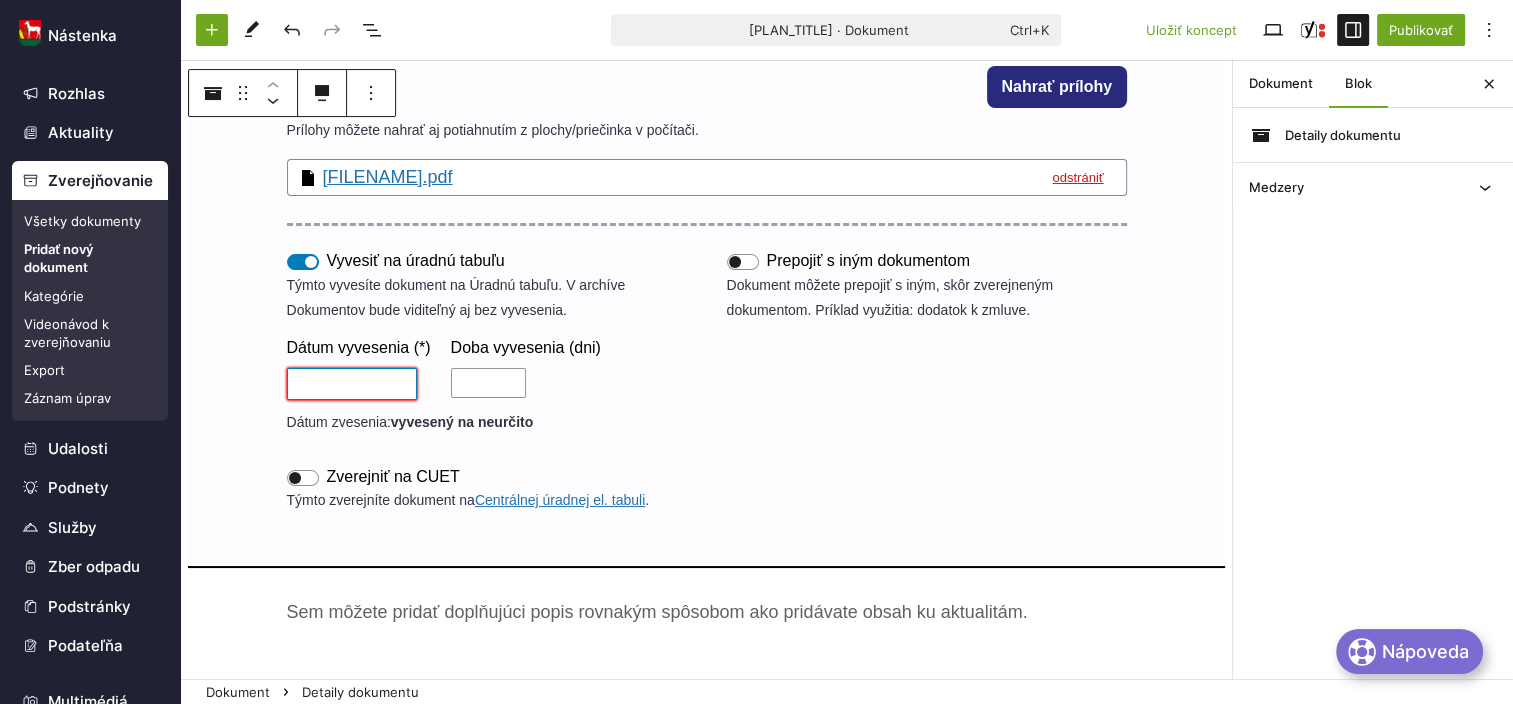 click on "Dátum vyvesenia (*)" at bounding box center (352, 384) 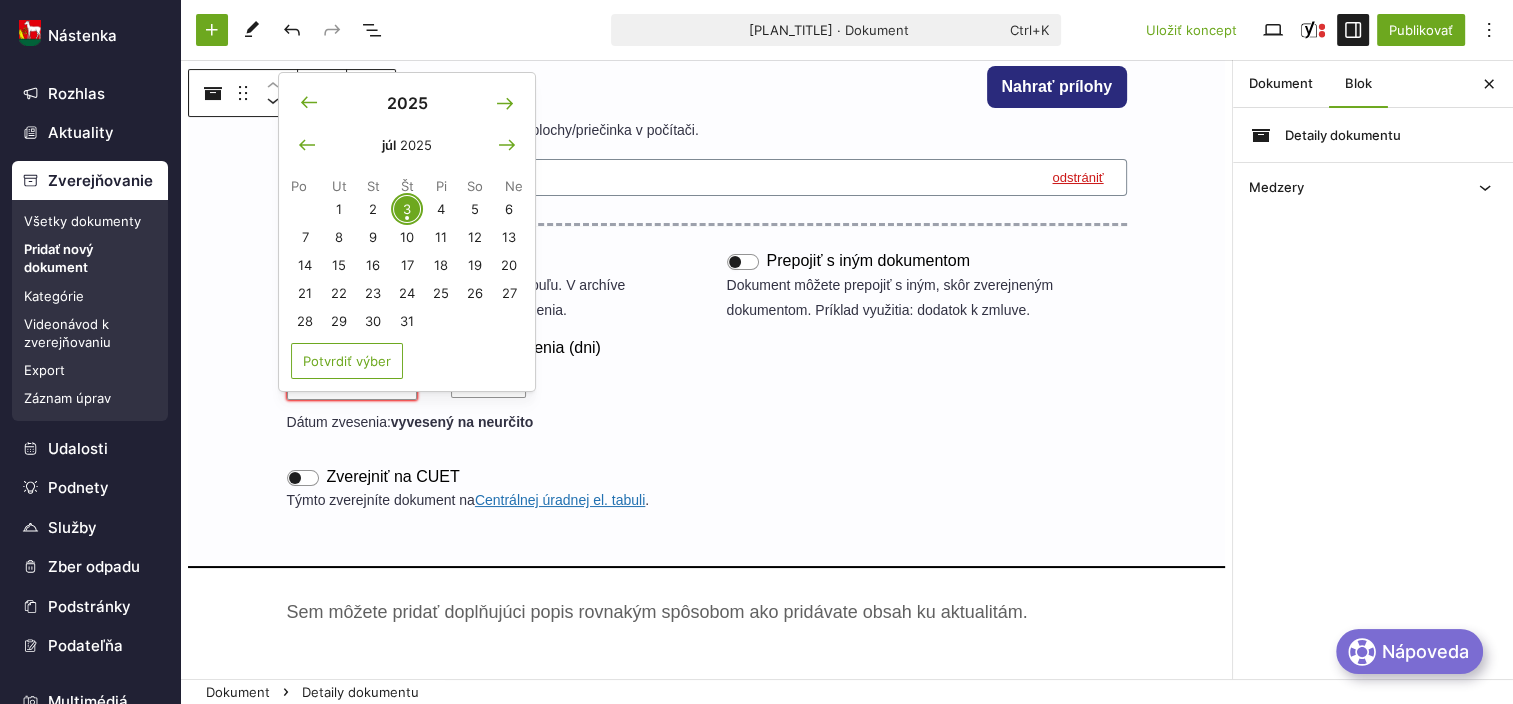 click on "[NUMBER]" at bounding box center [407, 209] 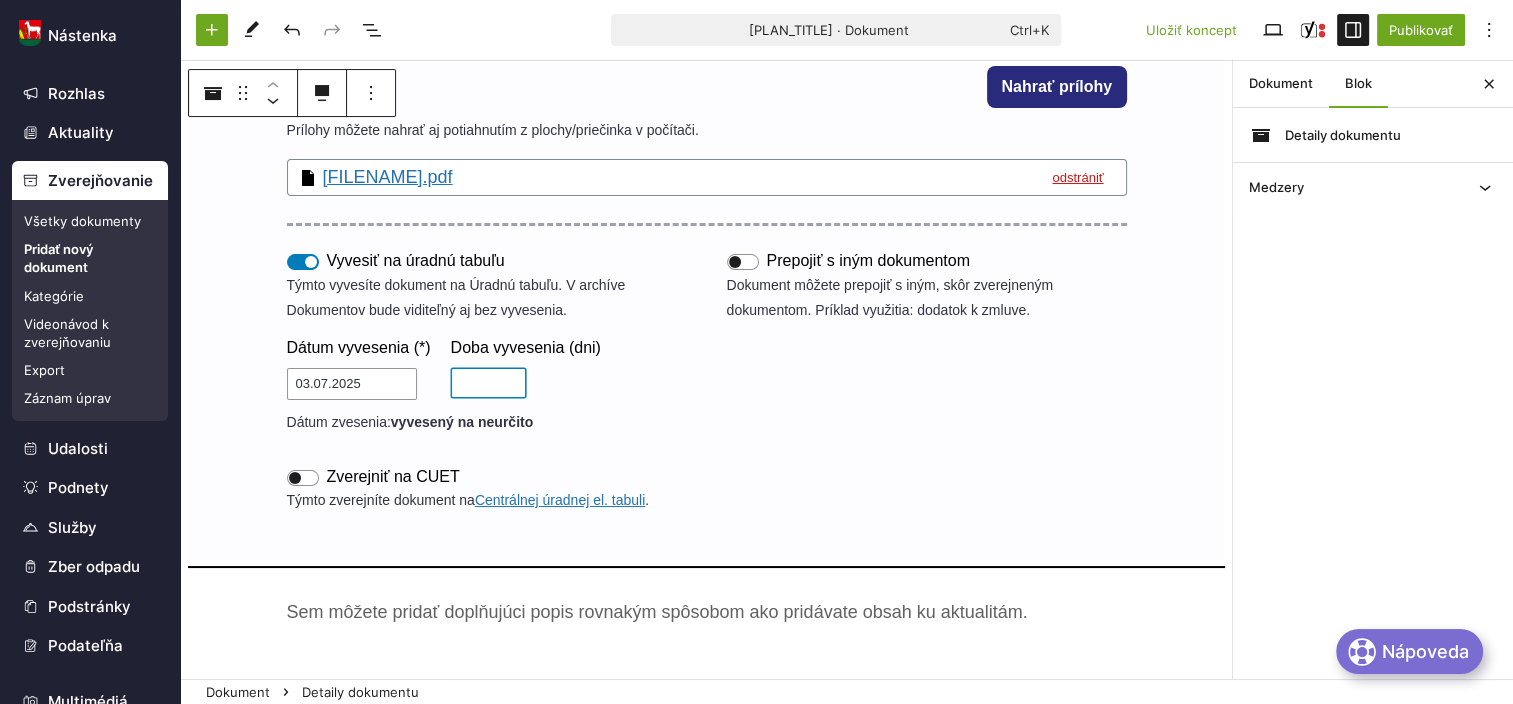 click on "Doba vyvesenia (dni)" at bounding box center [488, 383] 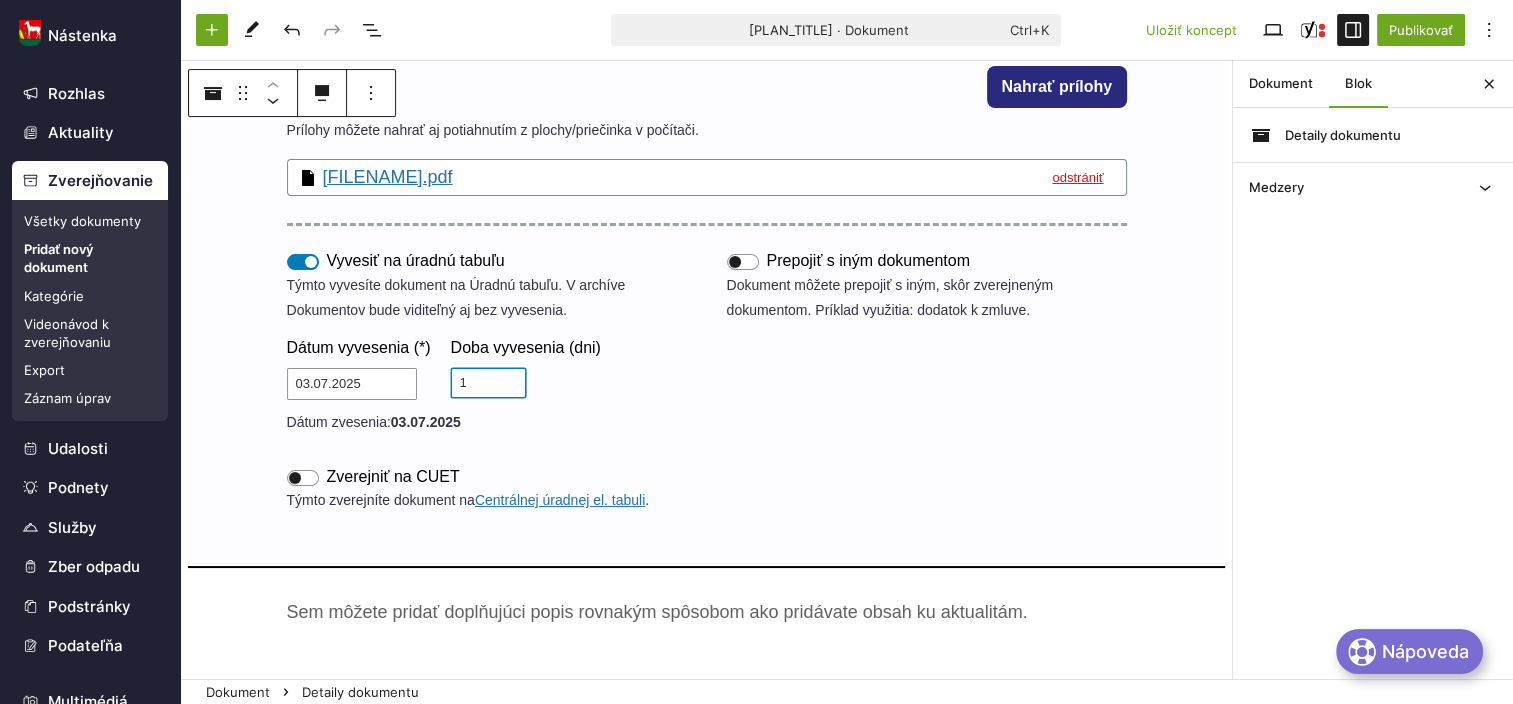 click on "1" at bounding box center [488, 383] 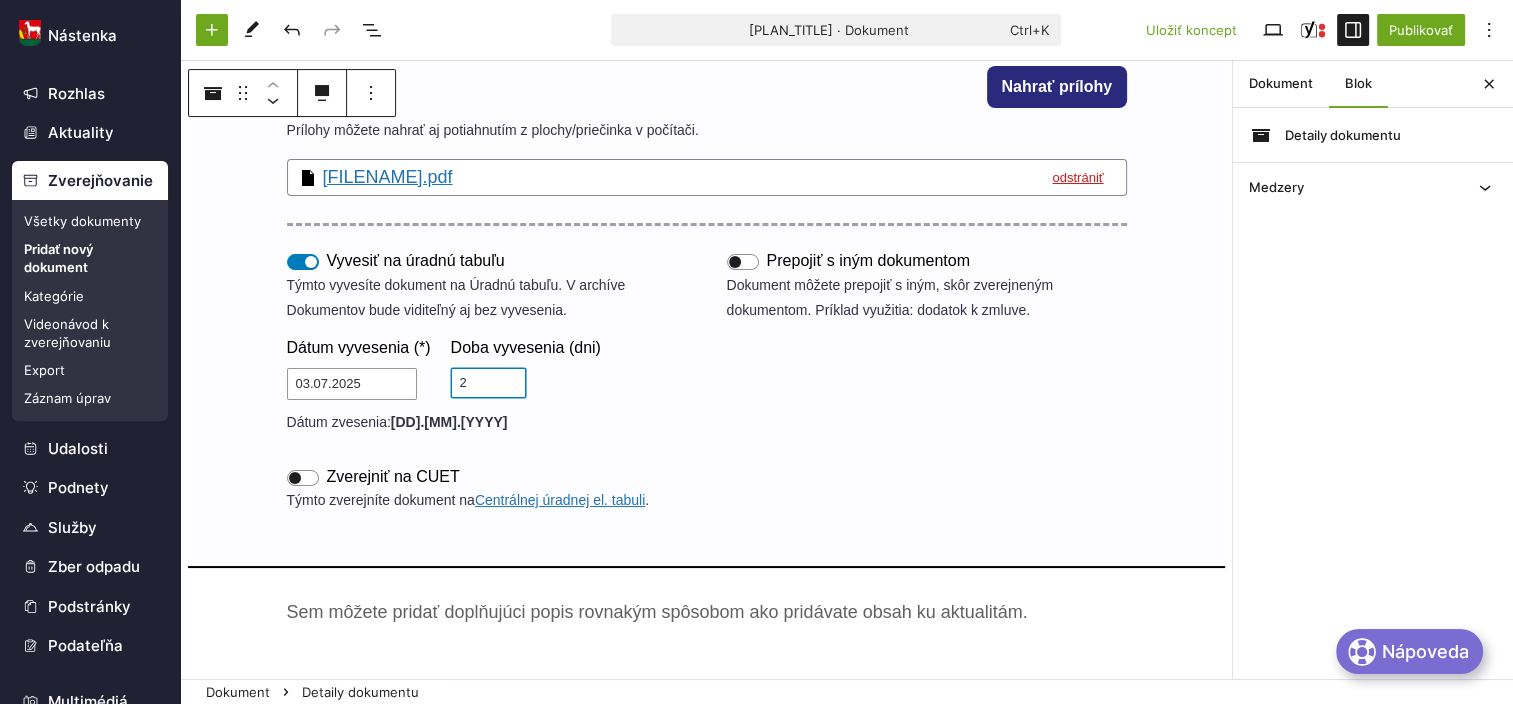 click on "2" at bounding box center (488, 383) 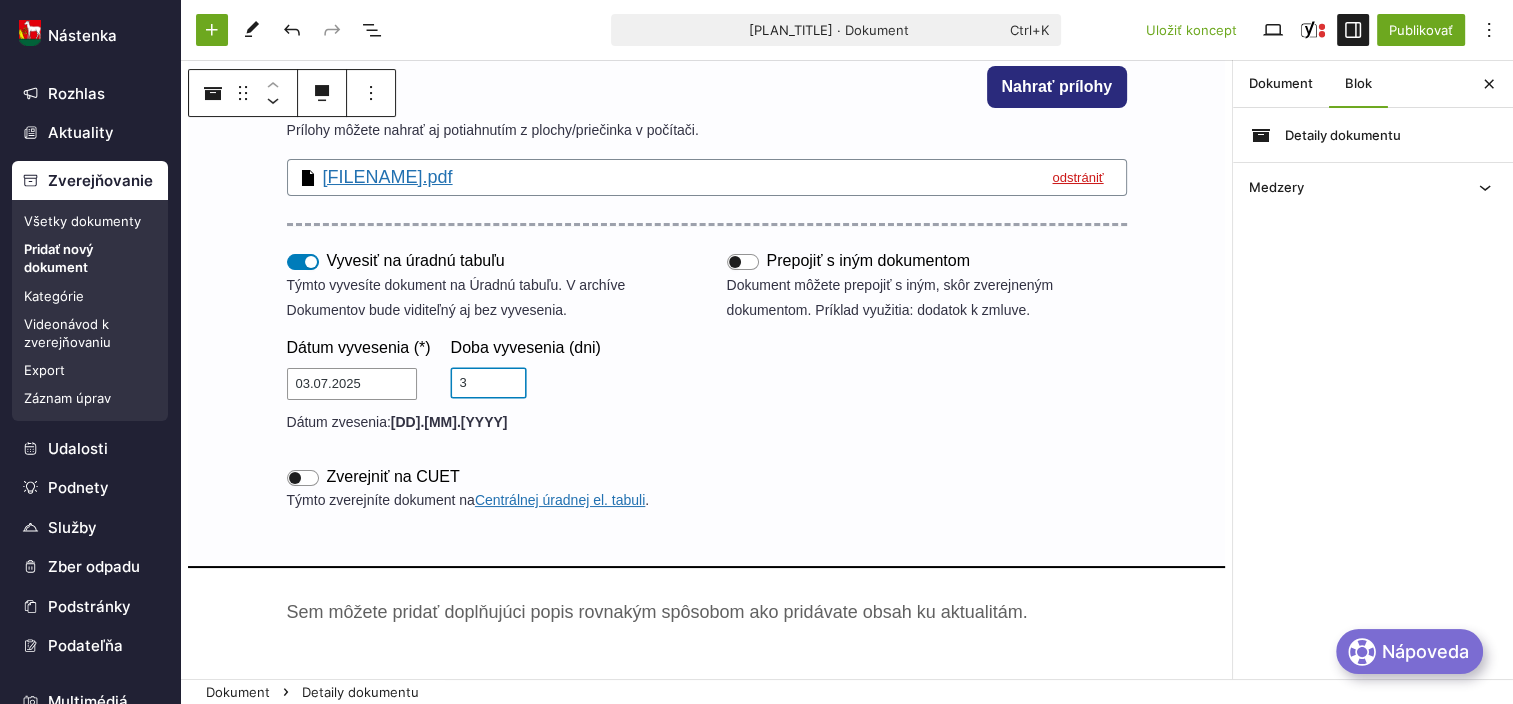 click on "[NUMBER]" at bounding box center [488, 383] 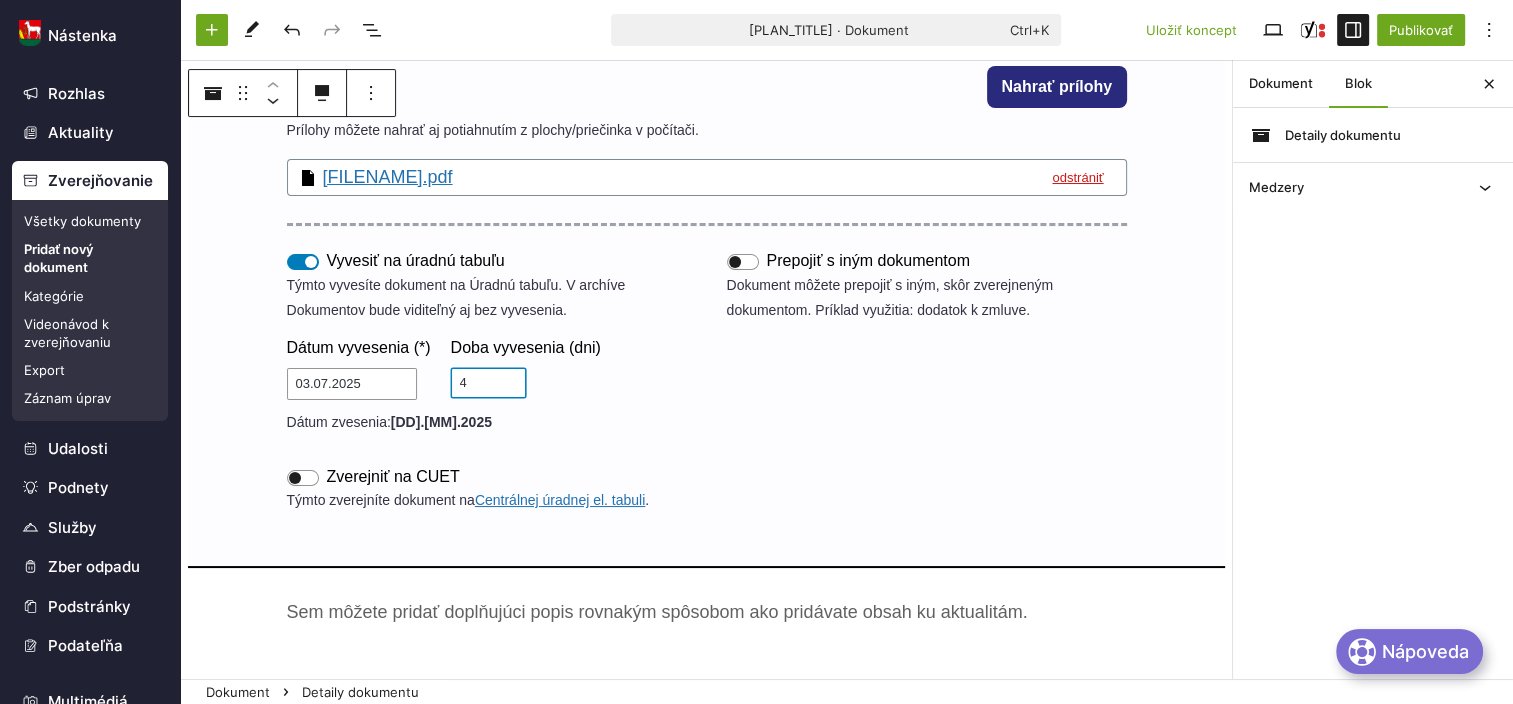 click on "4" at bounding box center (488, 383) 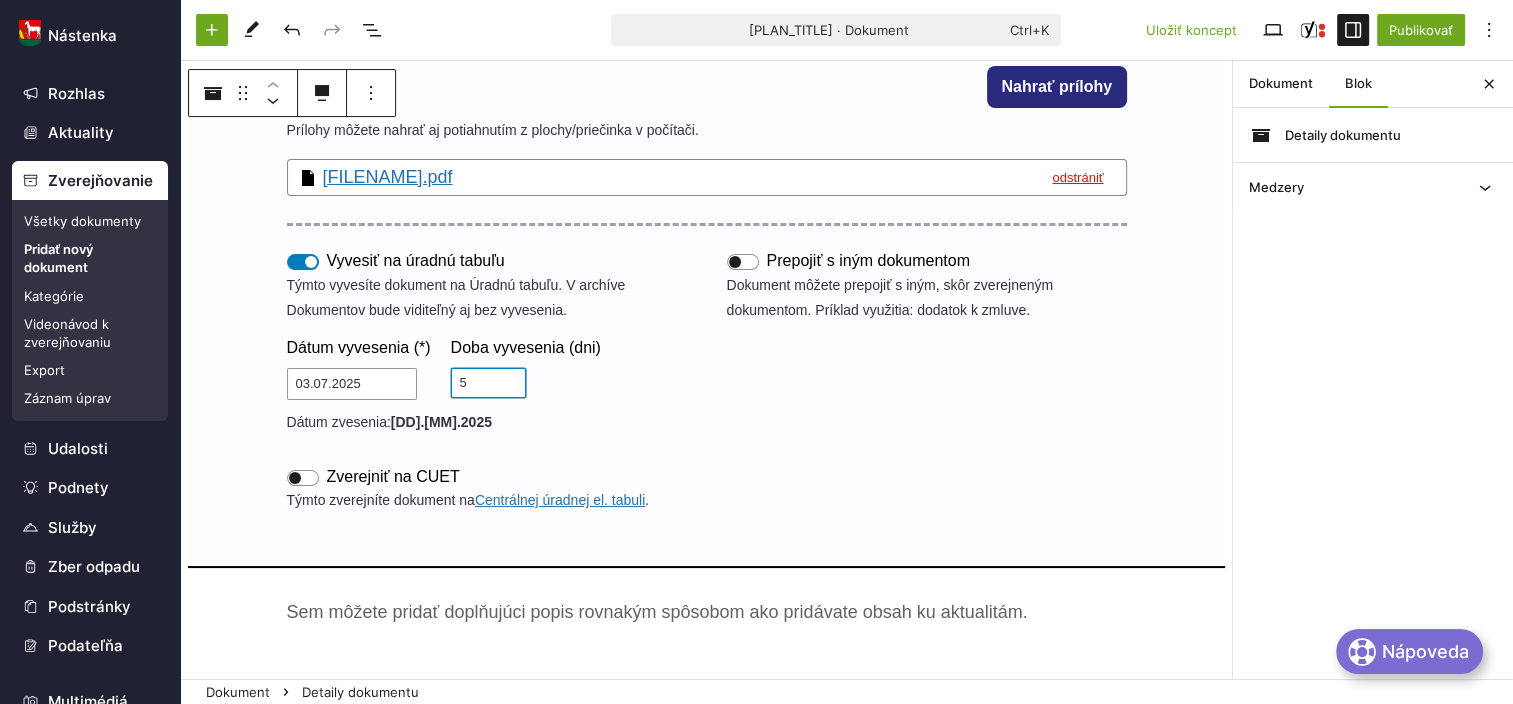 click on "5" at bounding box center (488, 383) 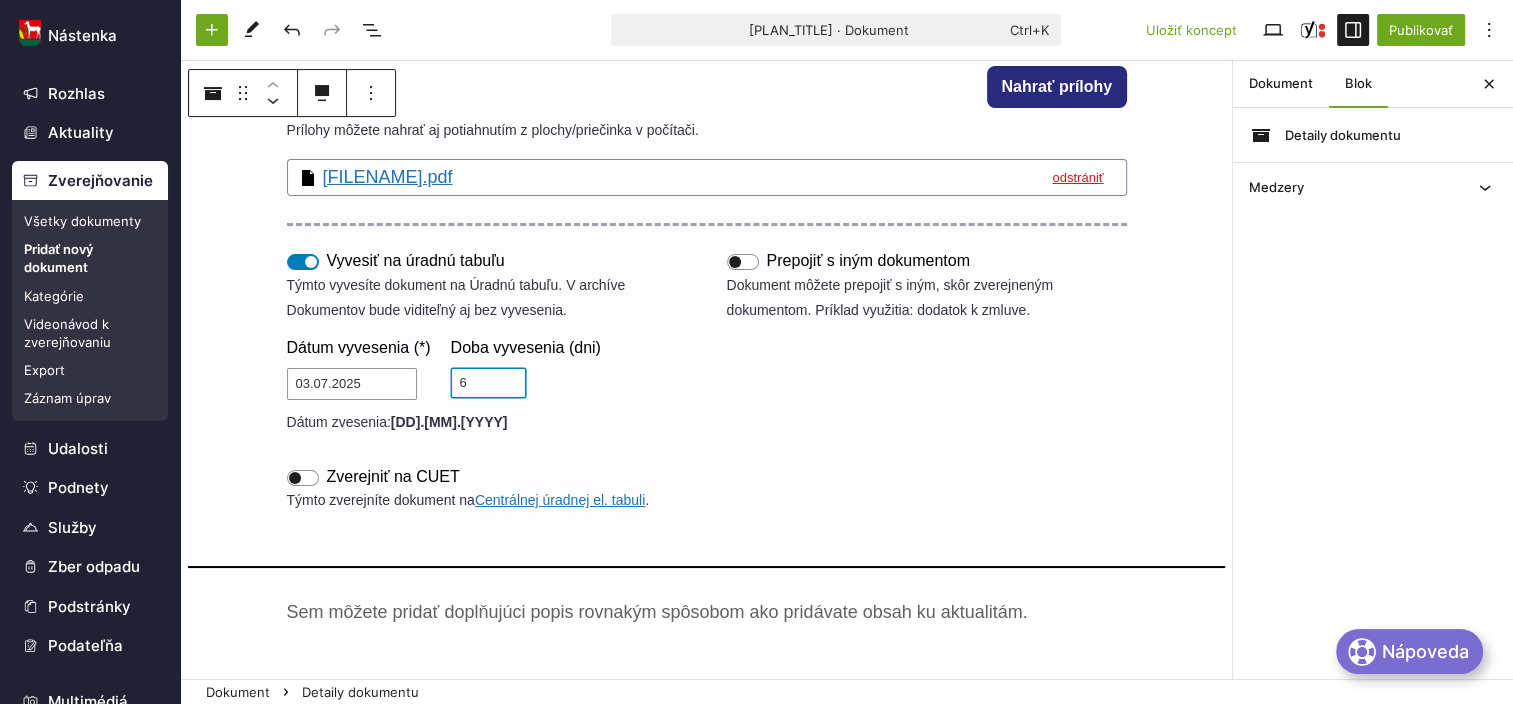 click on "6" at bounding box center [488, 383] 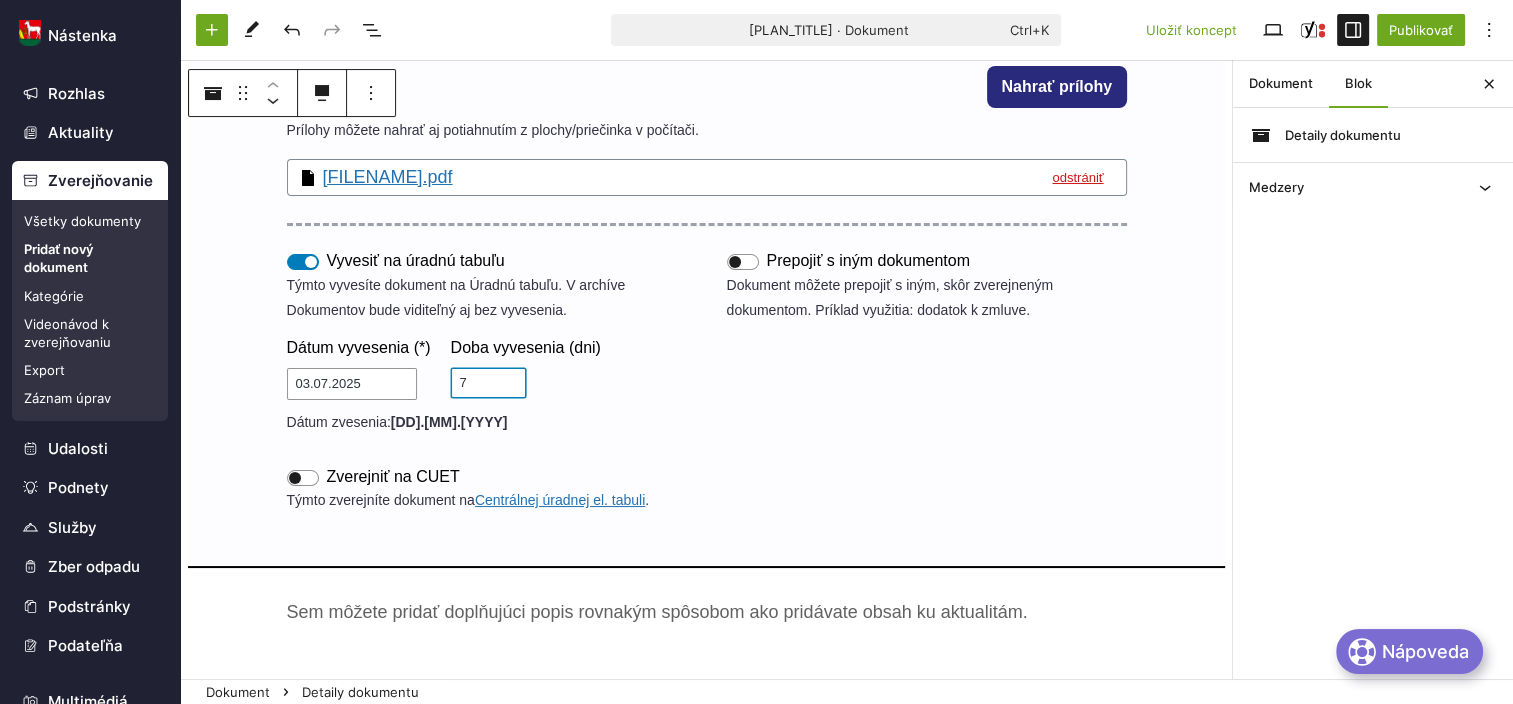 click on "7" at bounding box center [488, 383] 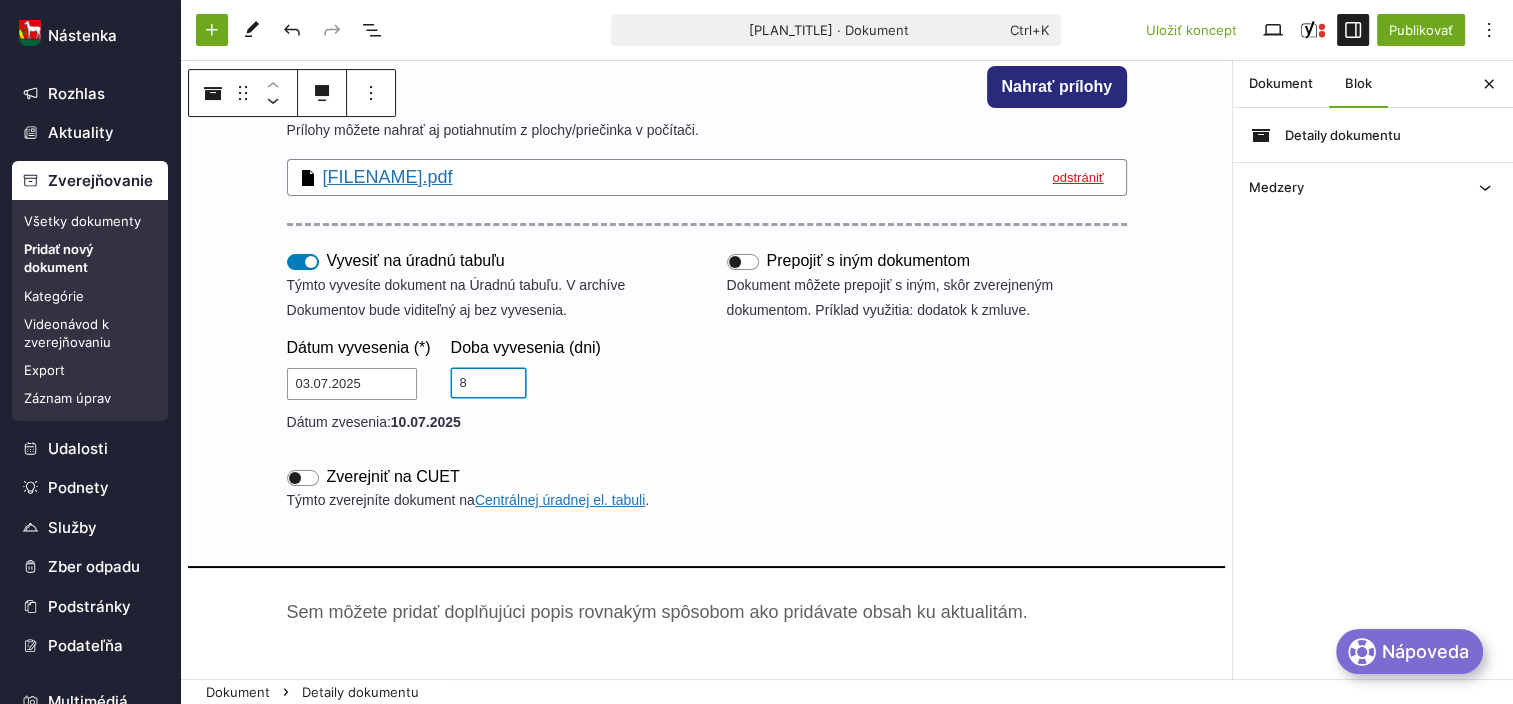 click on "8" at bounding box center [488, 383] 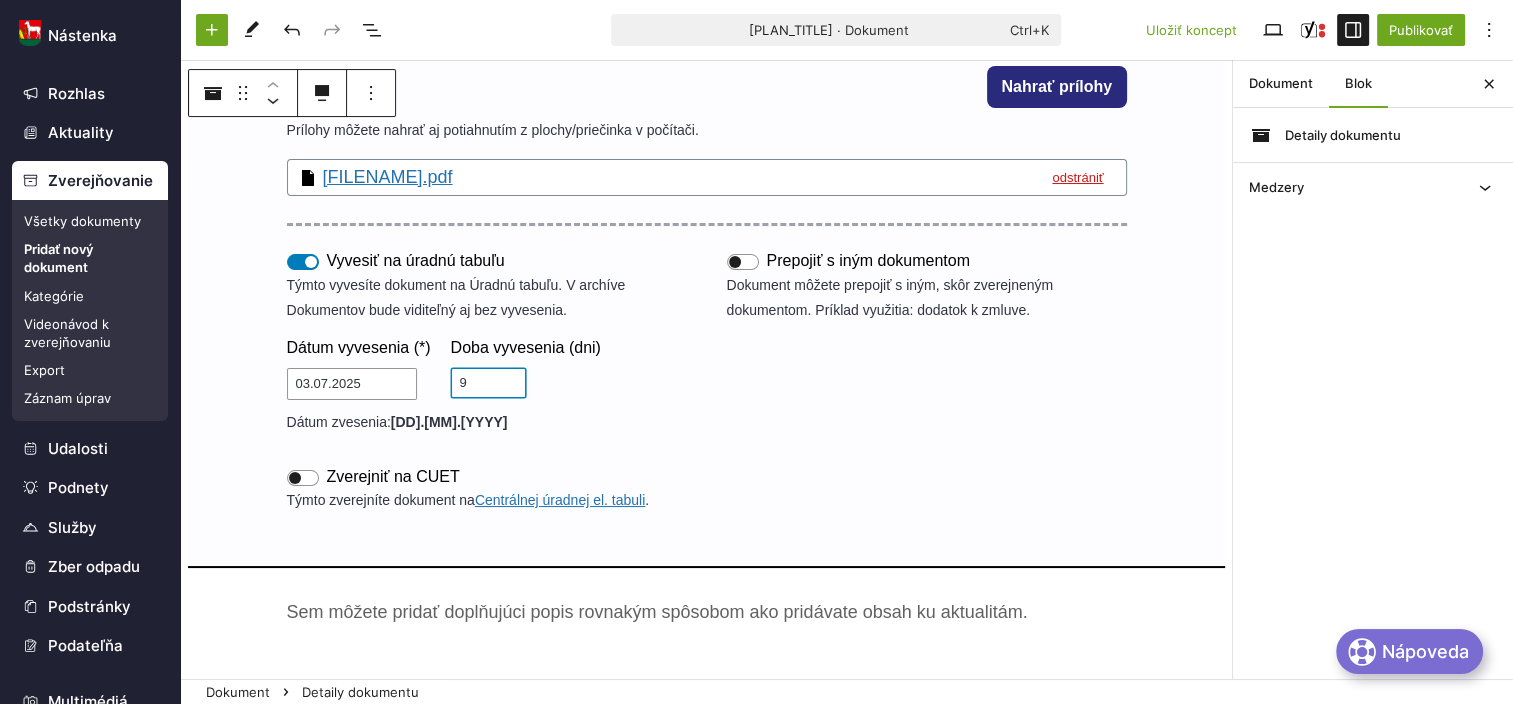 click on "9" at bounding box center [488, 383] 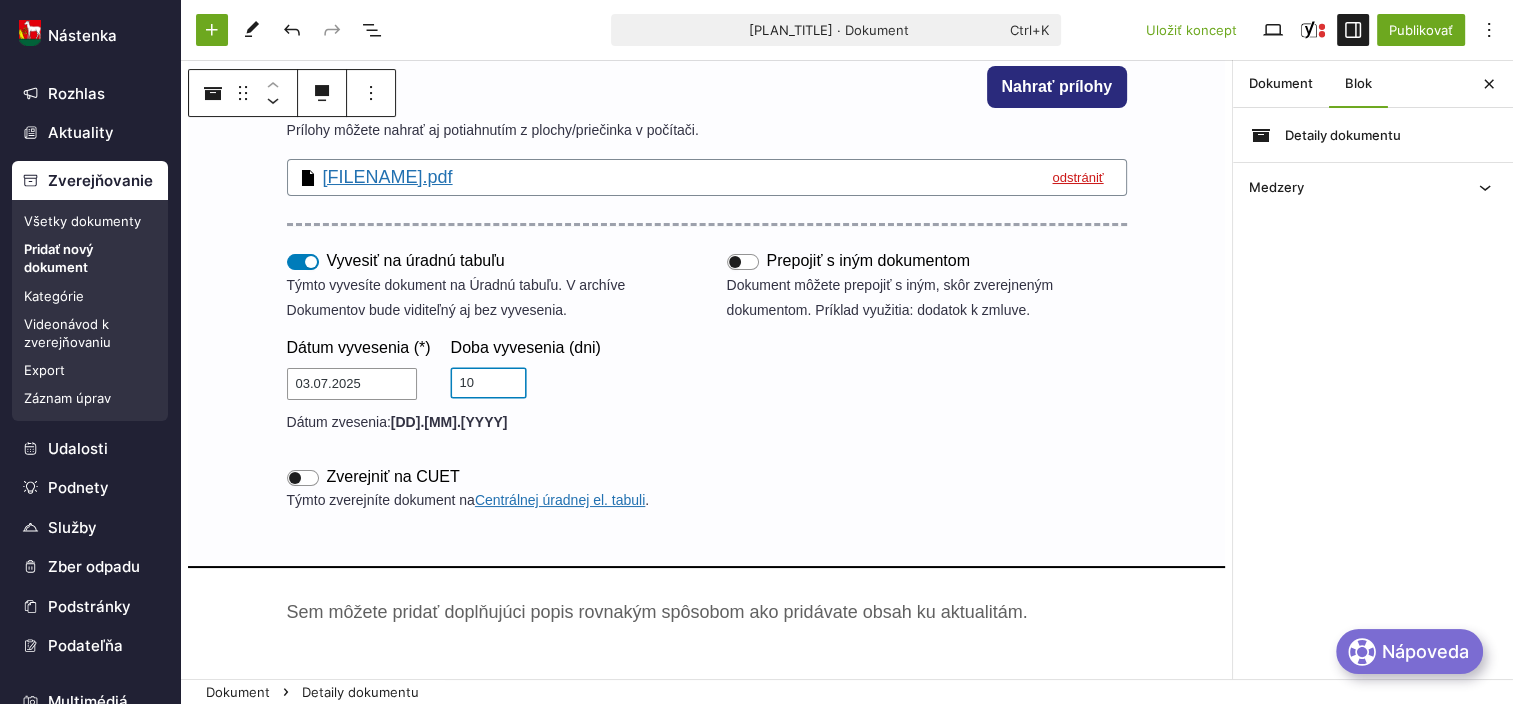 click on "[NUMBER]" at bounding box center (488, 383) 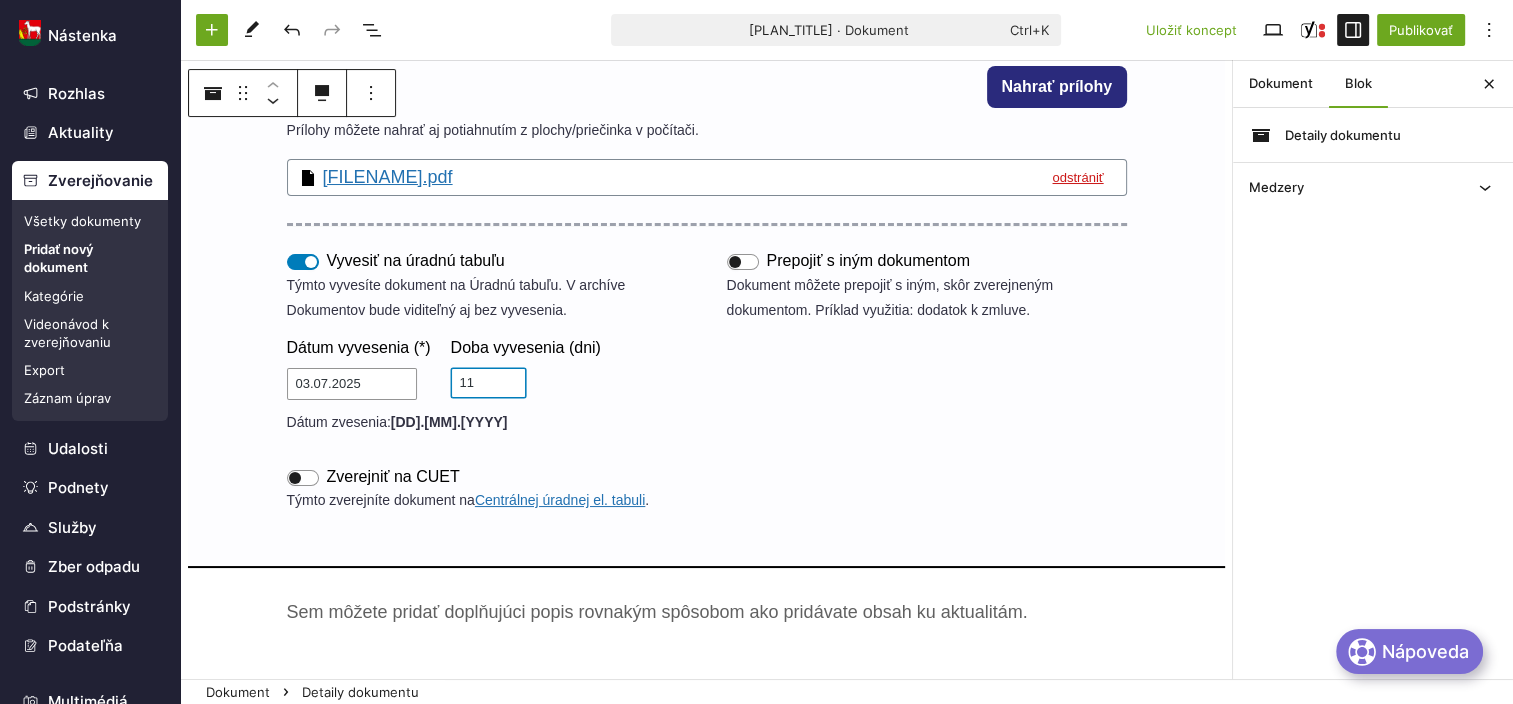 click on "11" at bounding box center (488, 383) 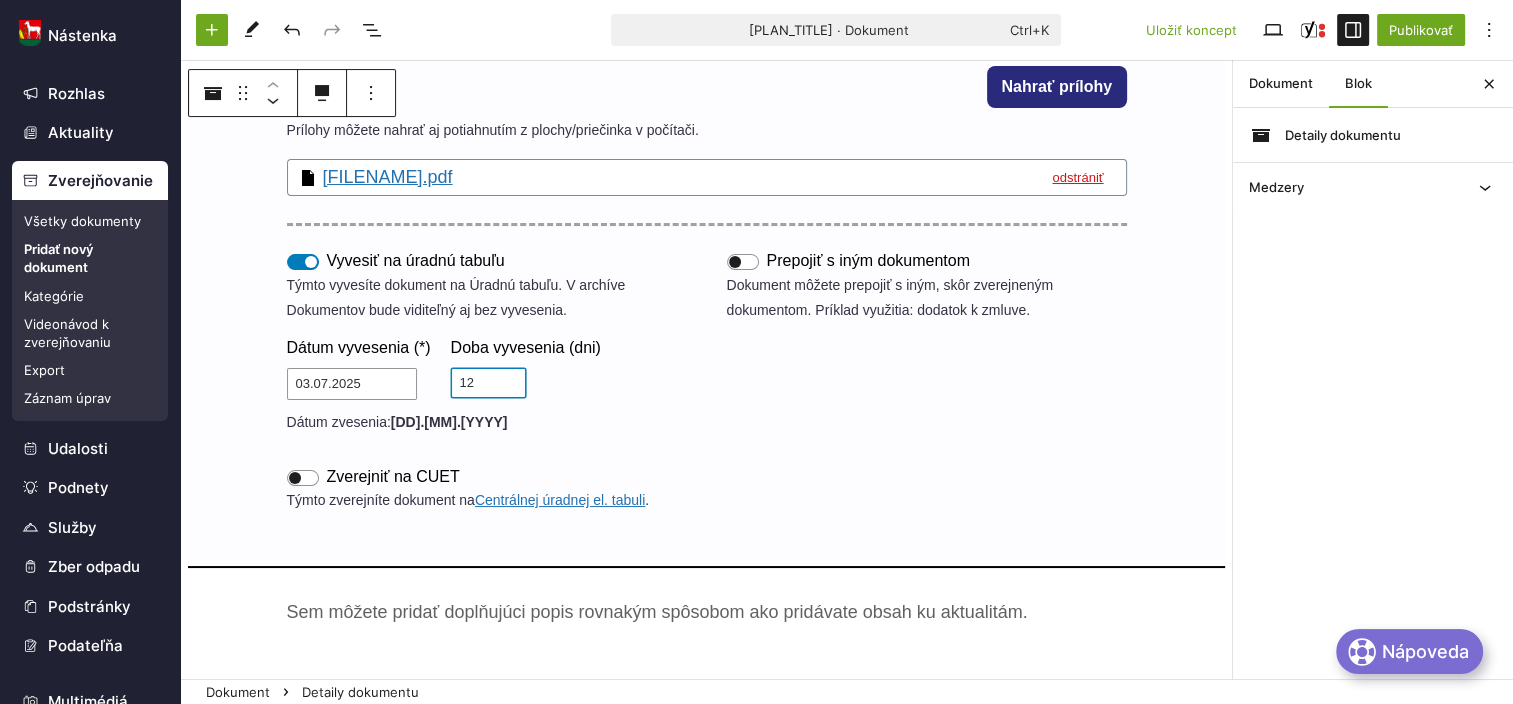 click on "[NUMBER]" at bounding box center (488, 383) 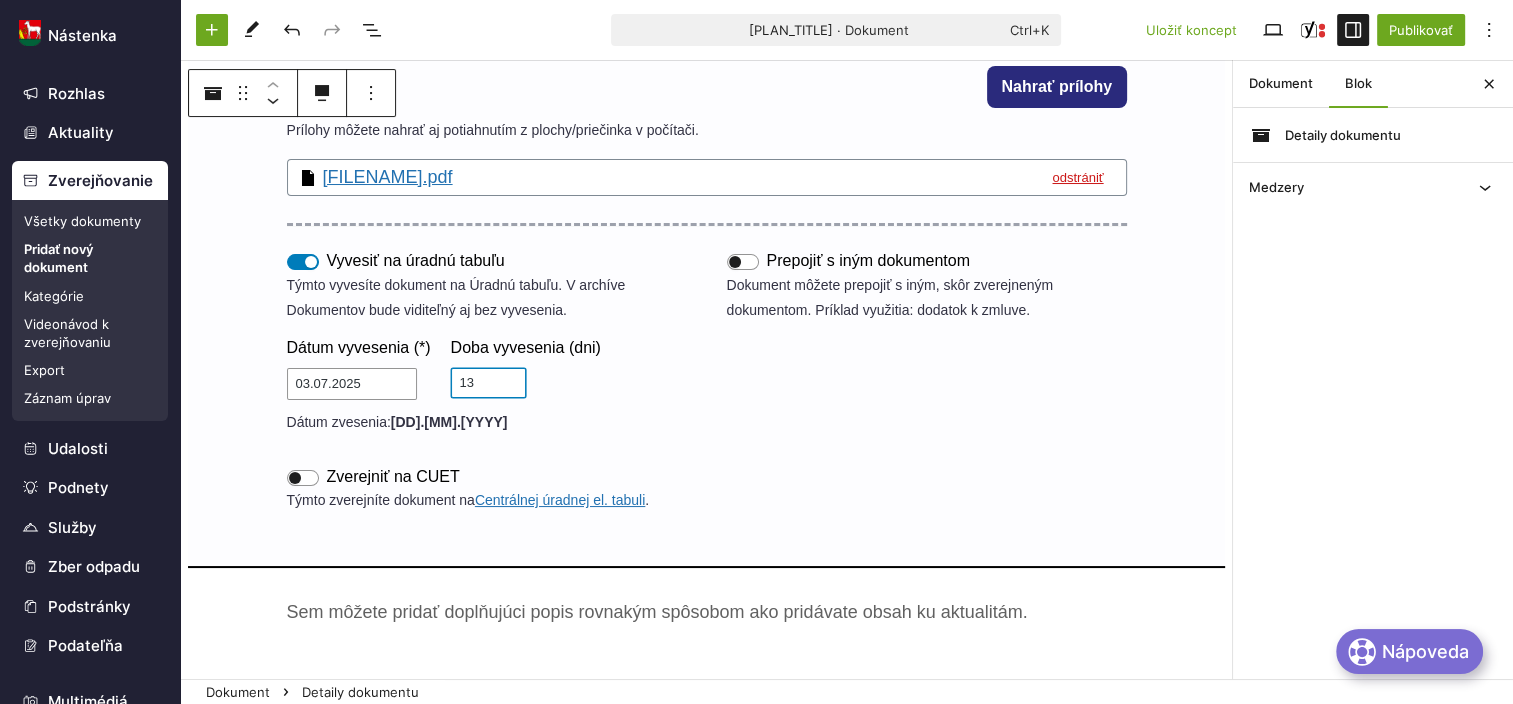 click on "13" at bounding box center [488, 383] 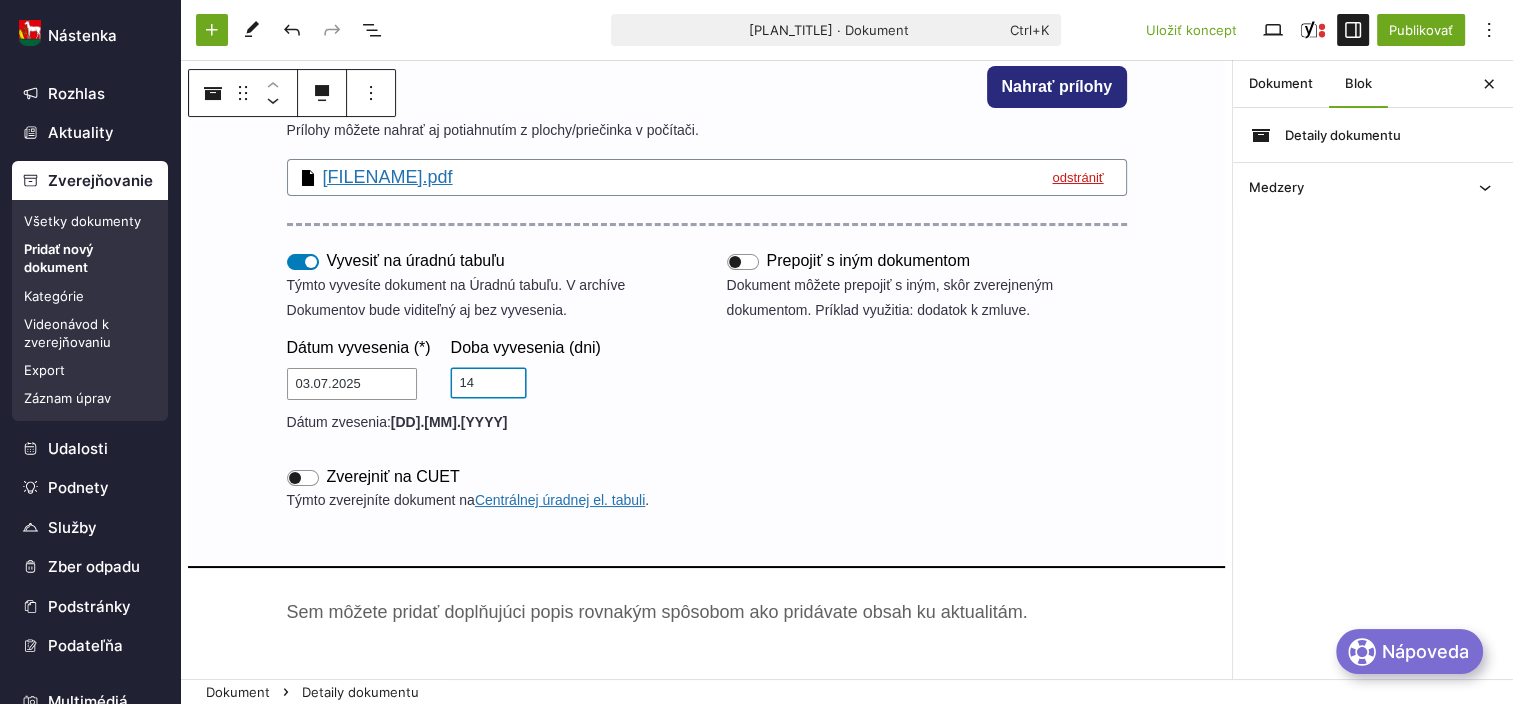 click on "14" at bounding box center (488, 383) 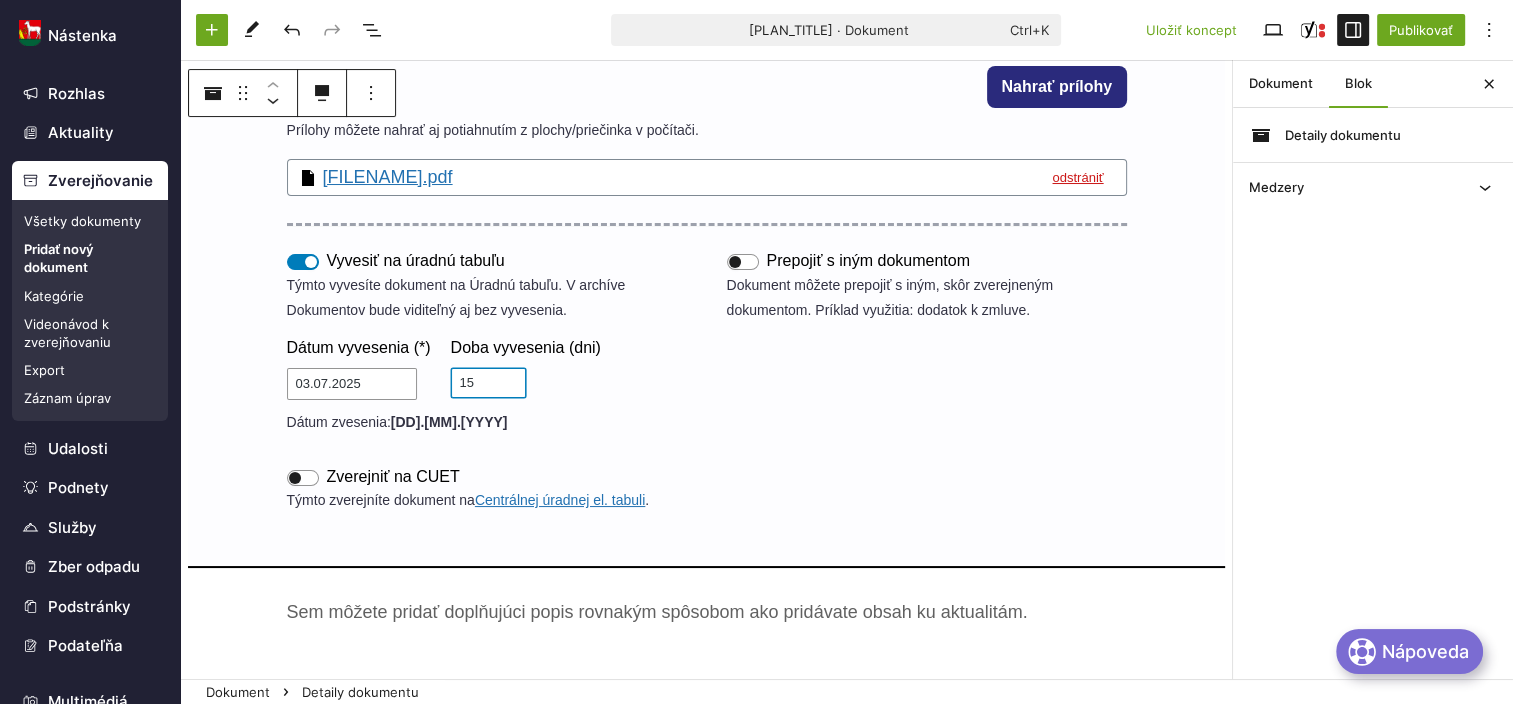 click on "[NUMBER]" at bounding box center (488, 383) 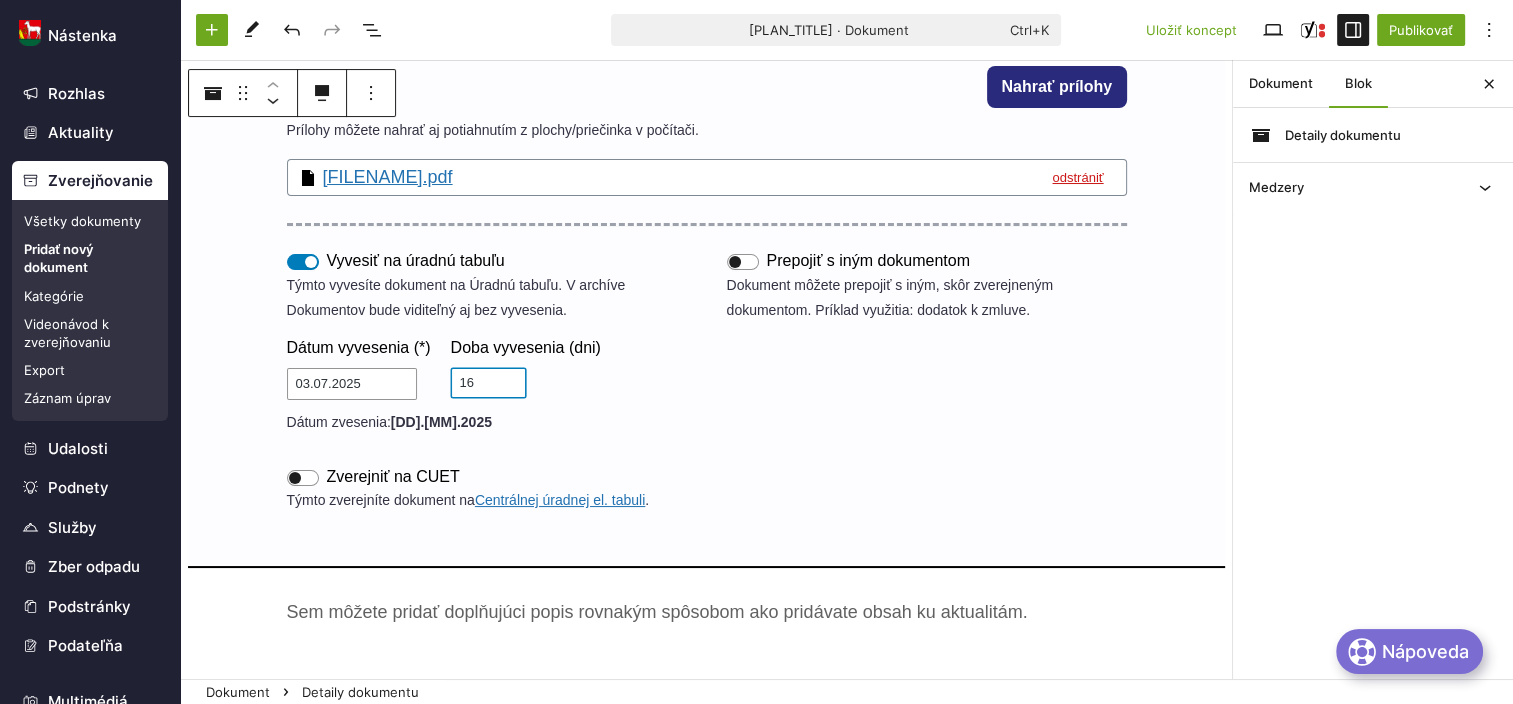 click on "16" at bounding box center [488, 383] 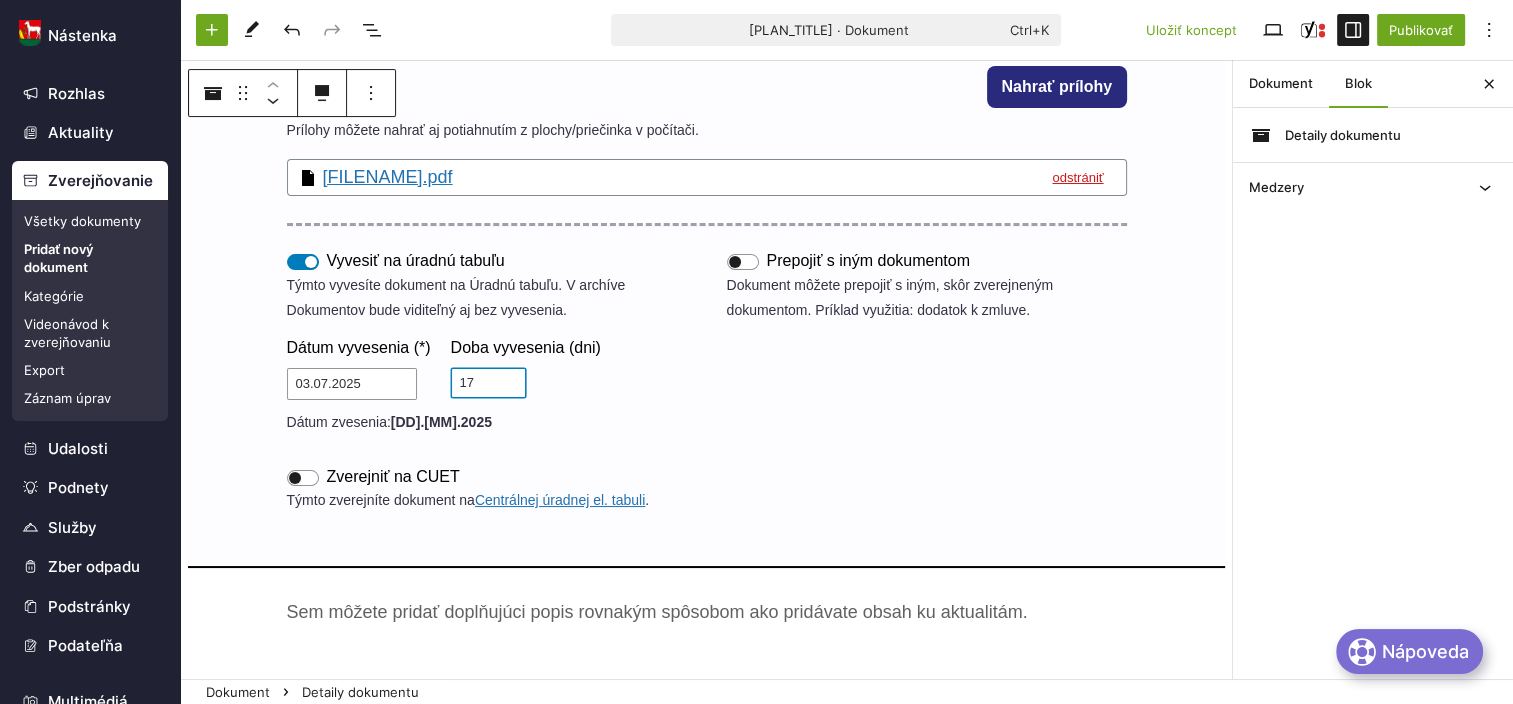 click on "17" at bounding box center (488, 383) 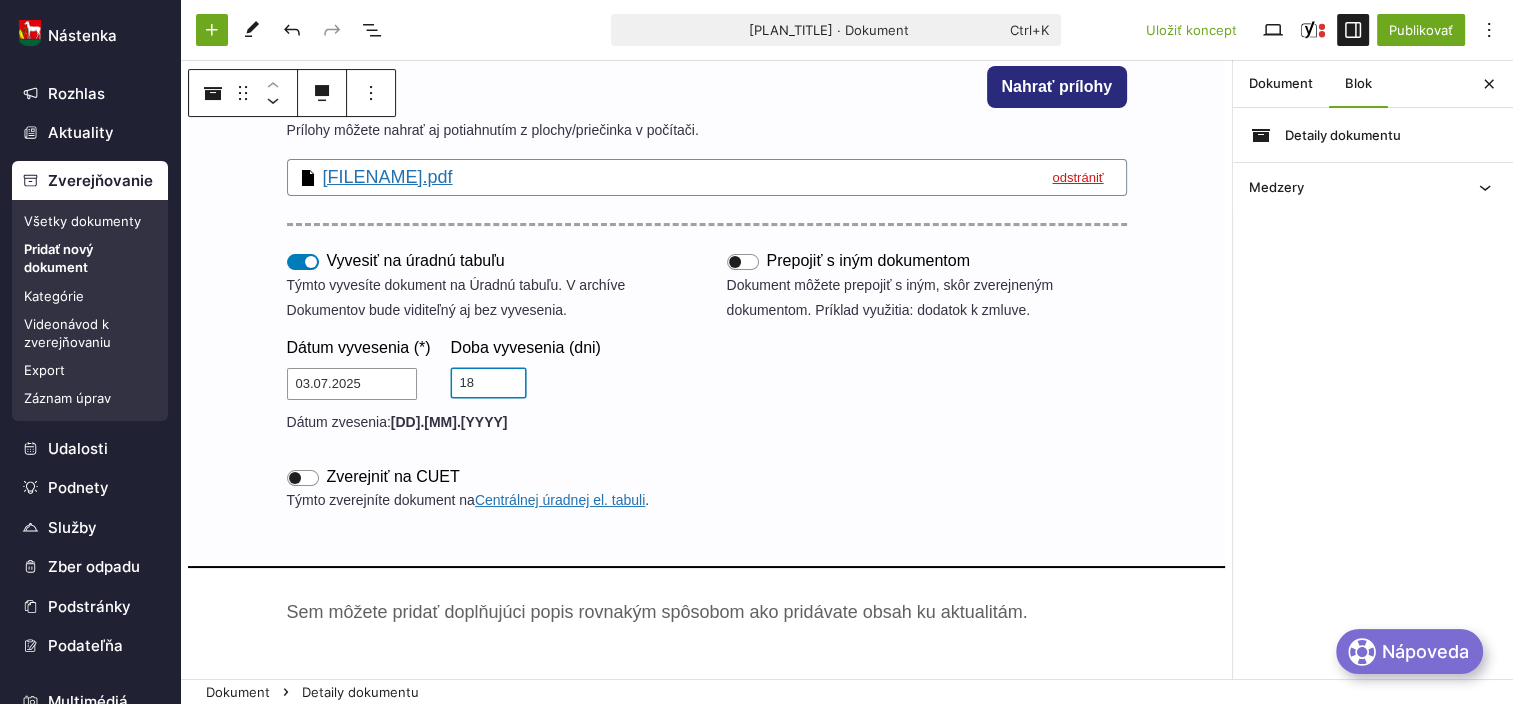 click on "18" at bounding box center [488, 383] 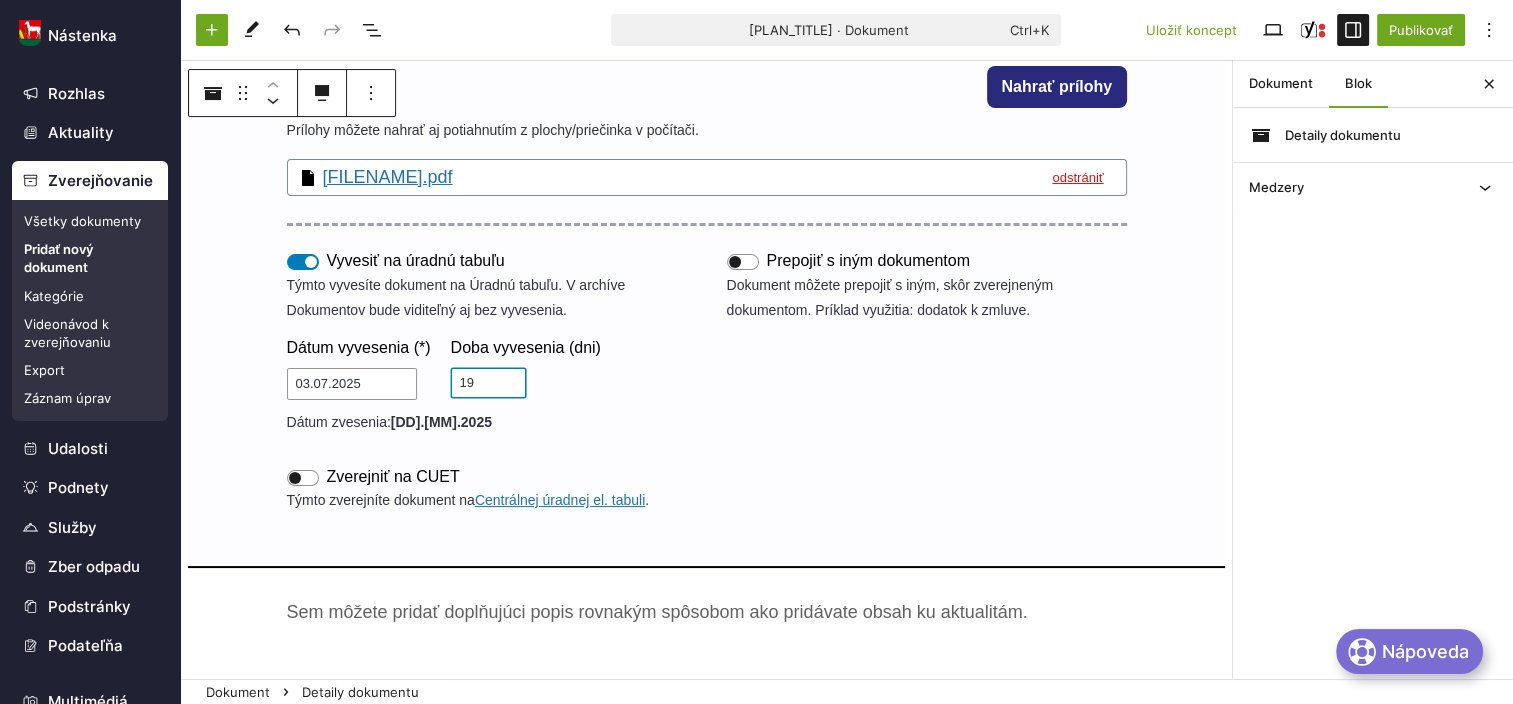 click on "[NUMBER]" at bounding box center (488, 383) 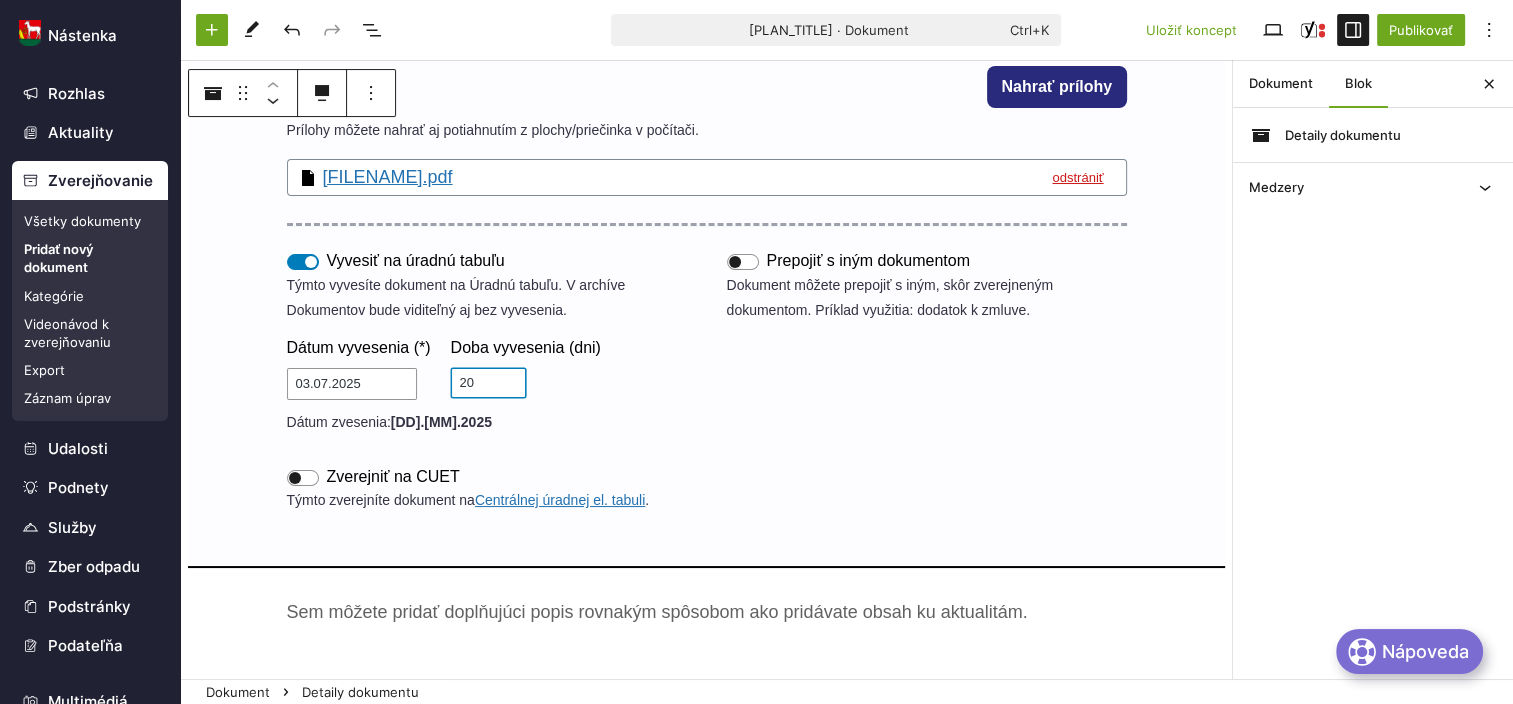 click on "20" at bounding box center [488, 383] 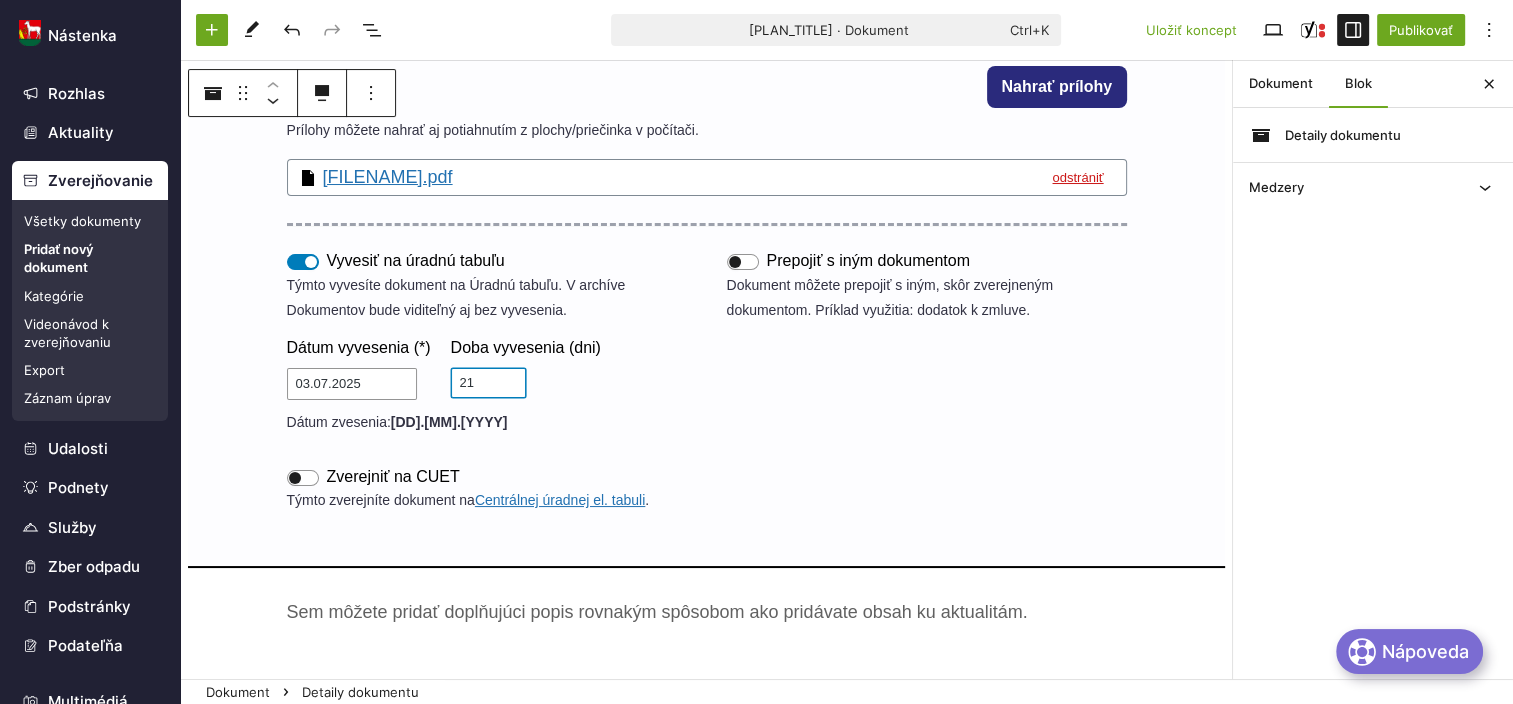 click on "21" at bounding box center (488, 383) 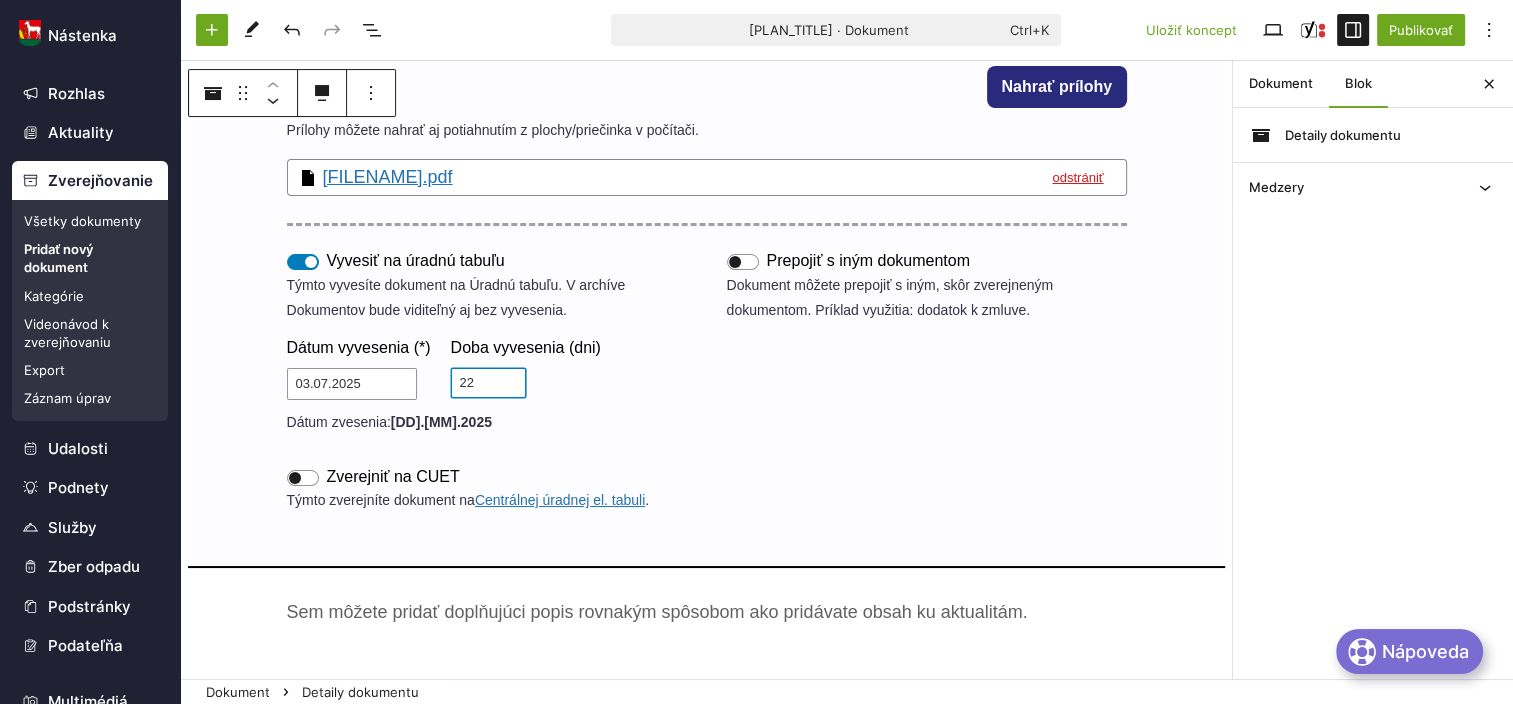 click on "22" at bounding box center (488, 383) 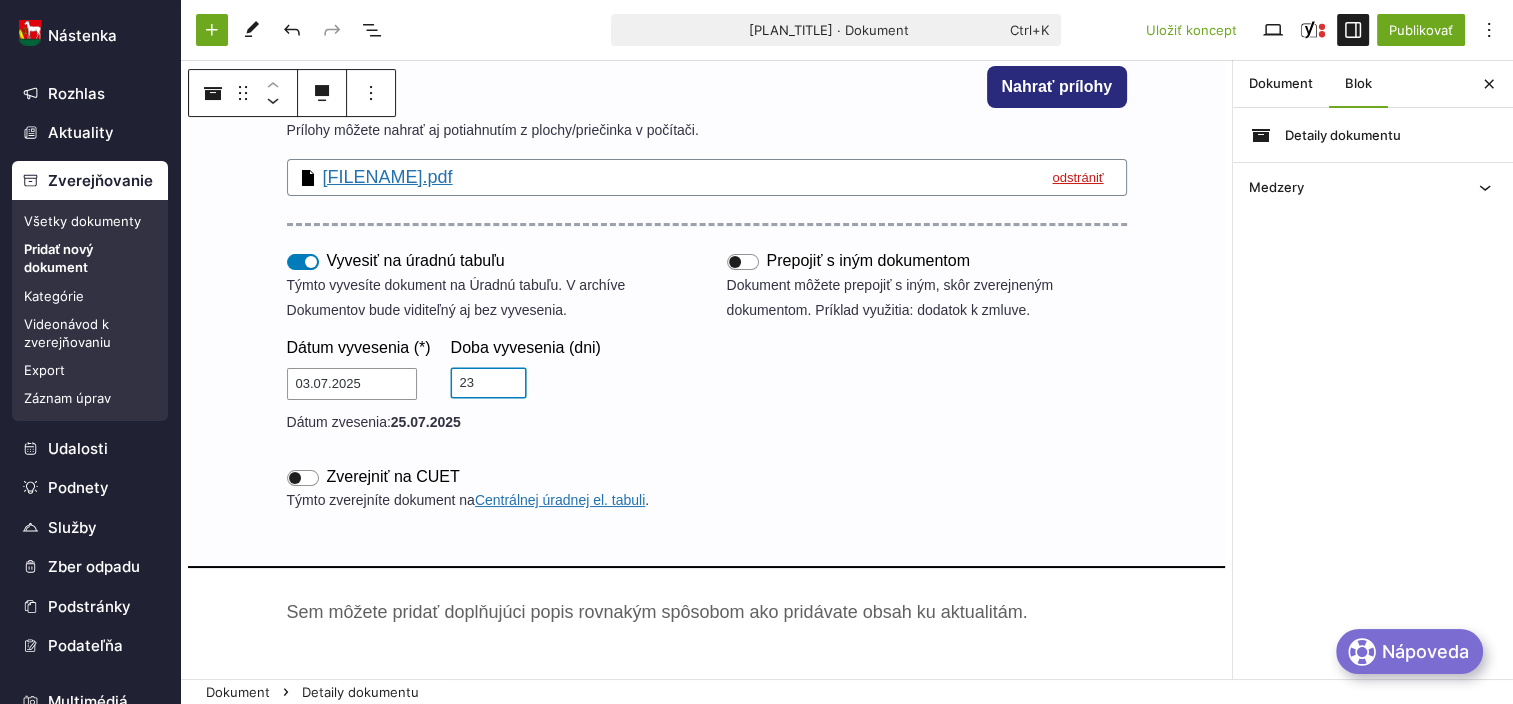 click on "23" at bounding box center (488, 383) 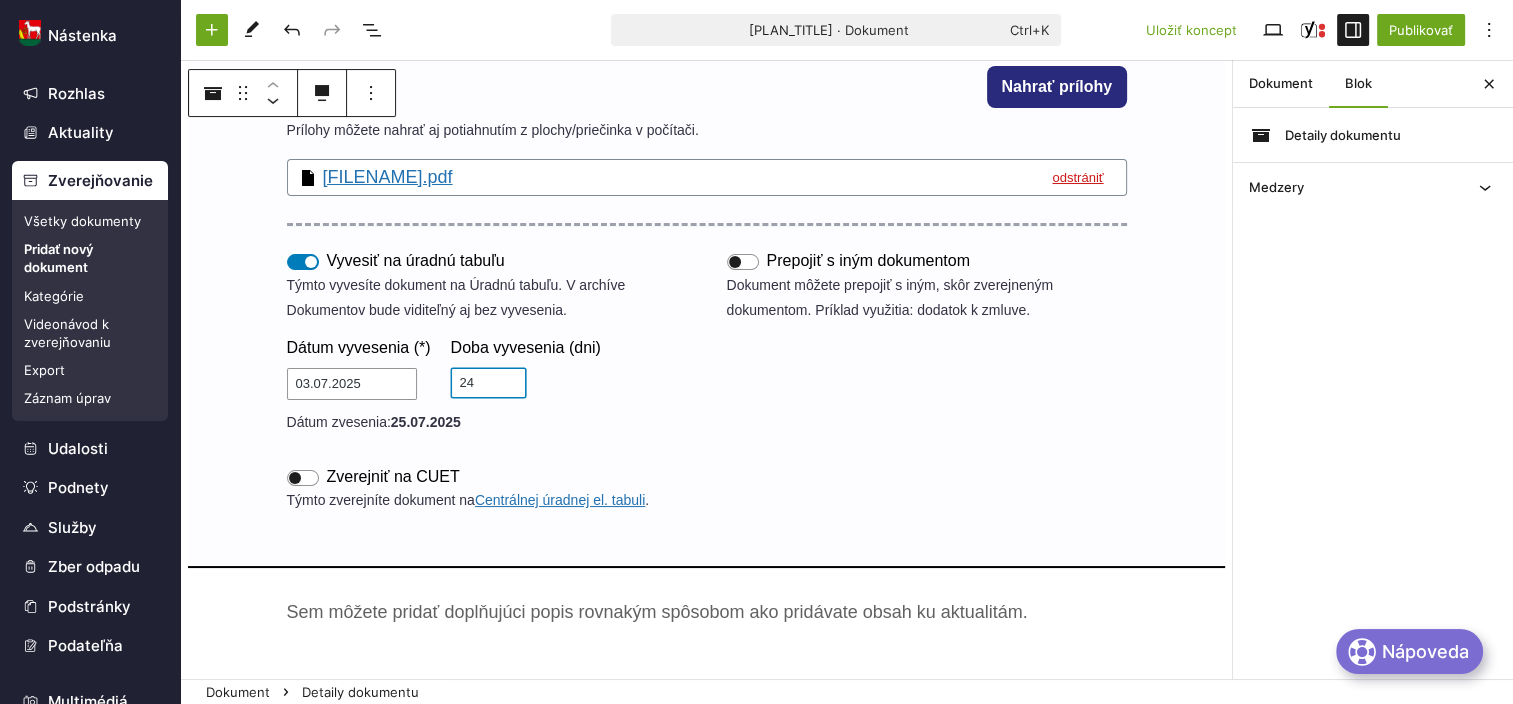 click on "24" at bounding box center [488, 383] 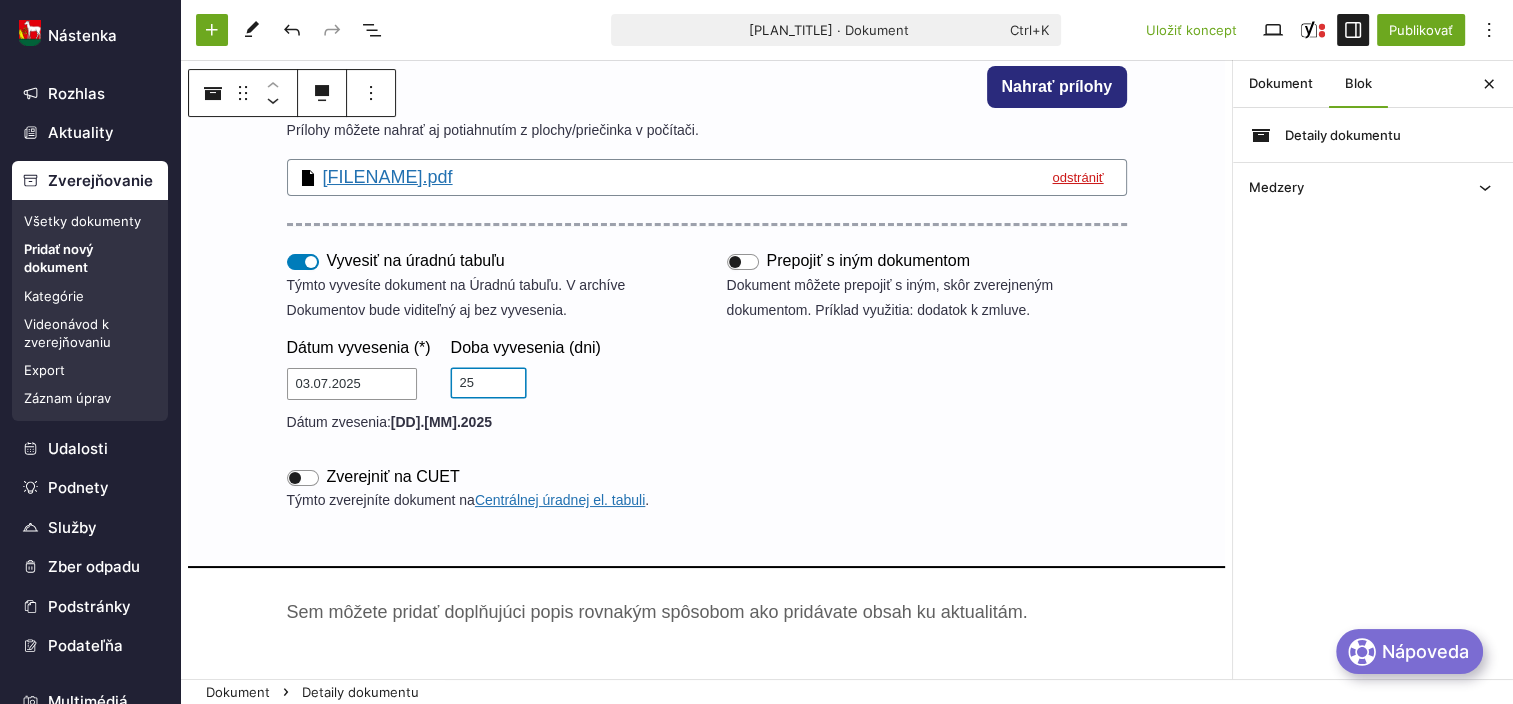 click on "25" at bounding box center (488, 383) 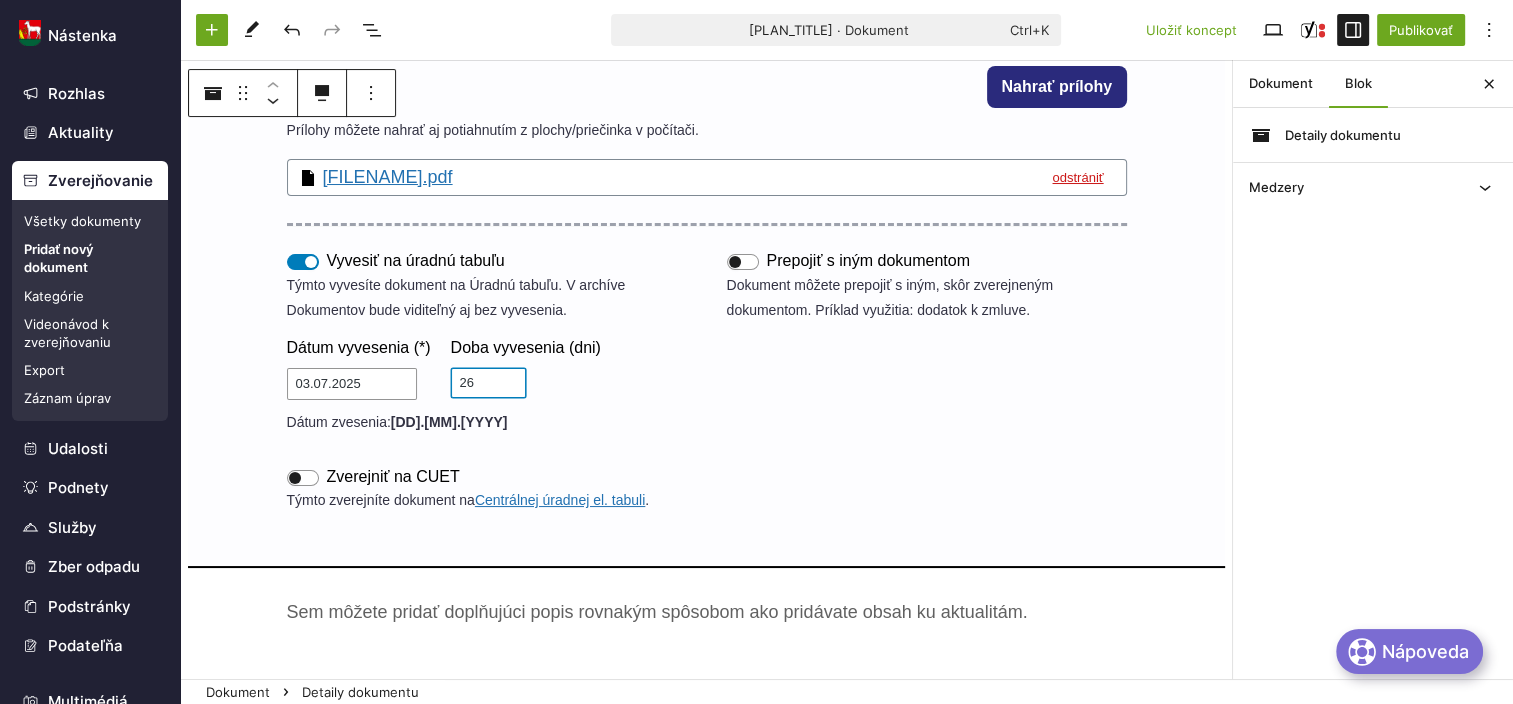 click on "26" at bounding box center [488, 383] 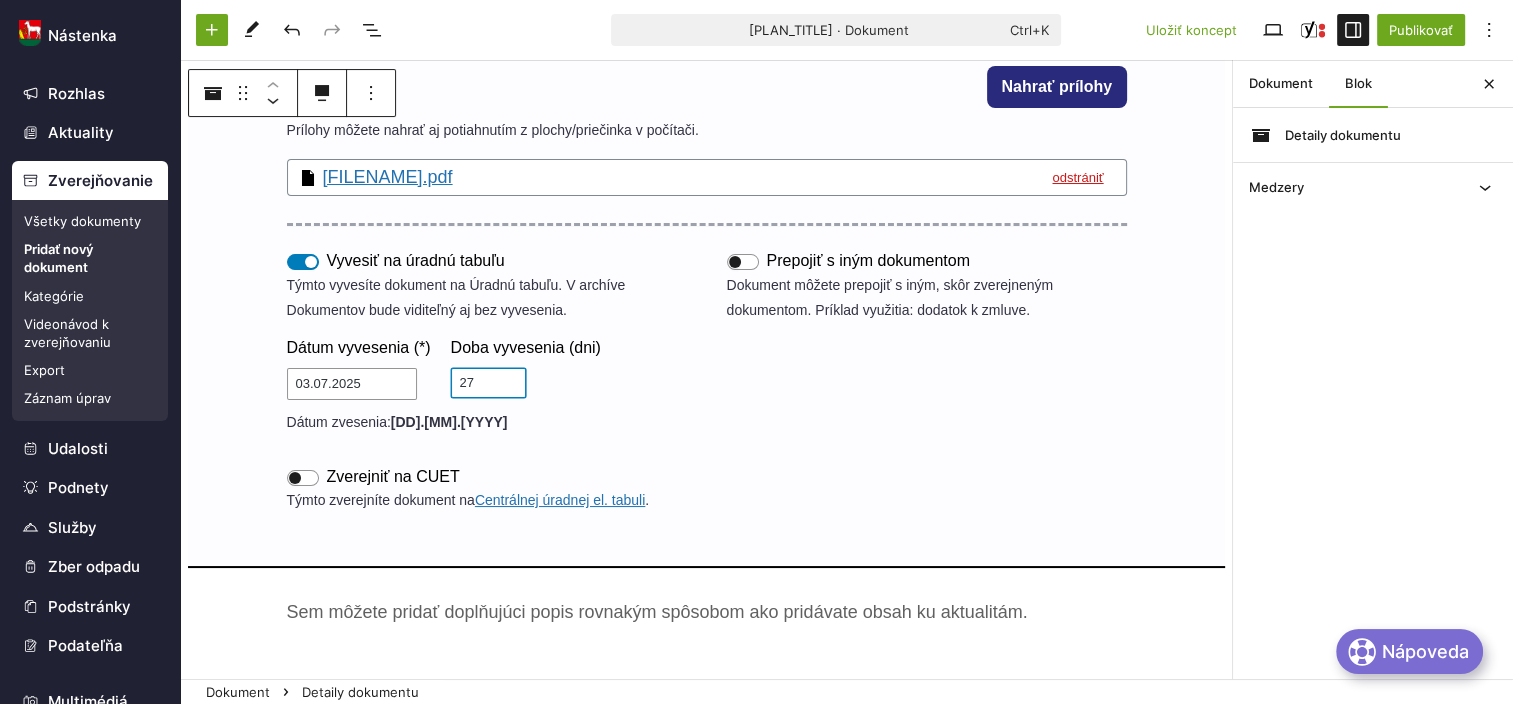 click on "27" at bounding box center [488, 383] 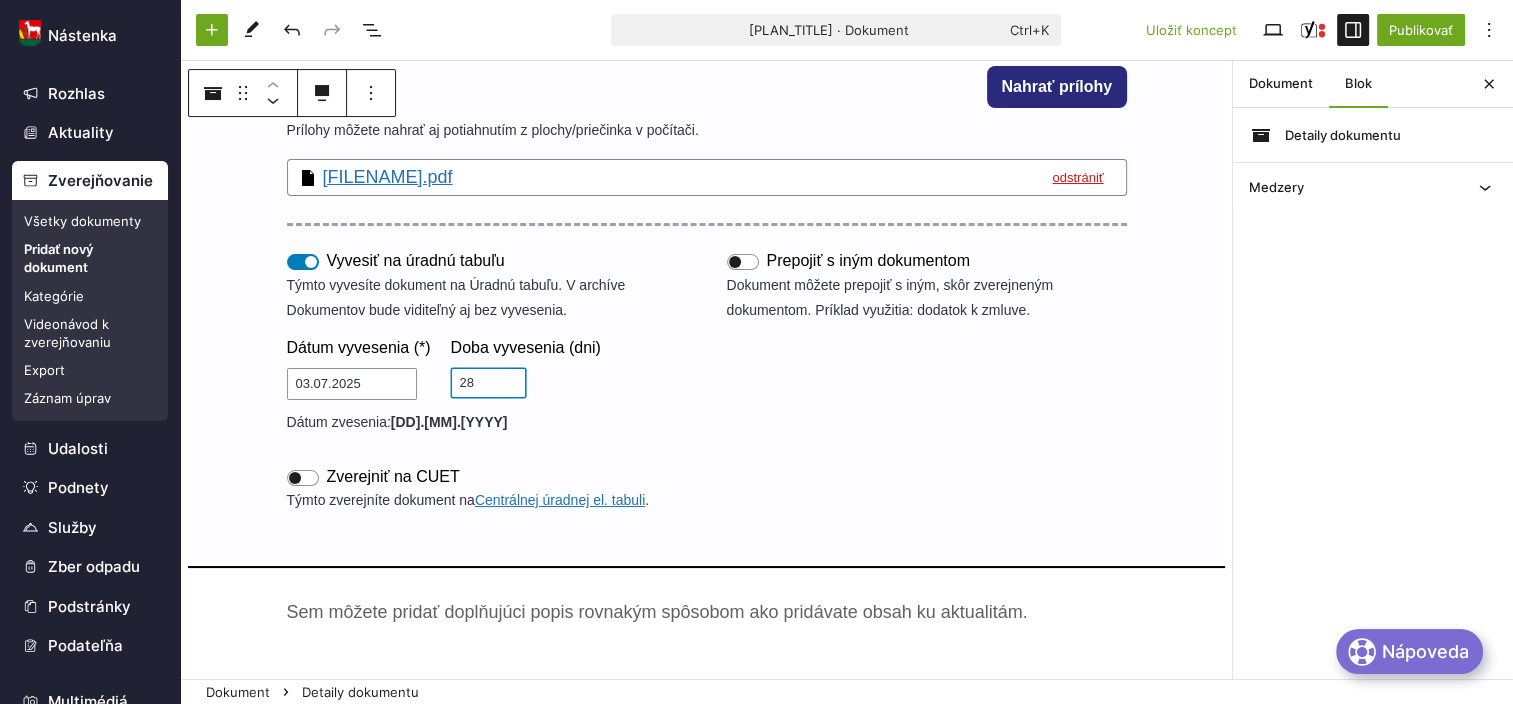 click on "28" at bounding box center (488, 383) 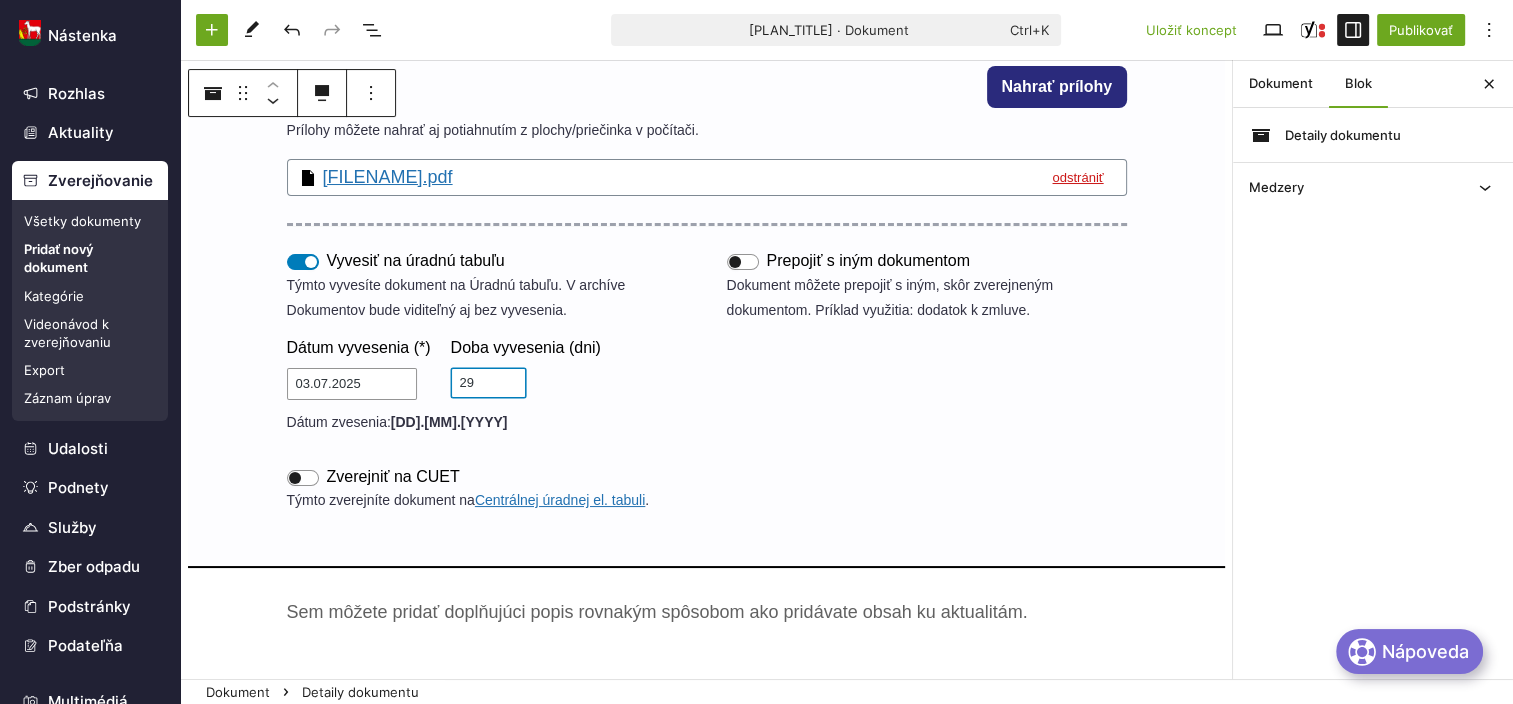 click on "29" at bounding box center [488, 383] 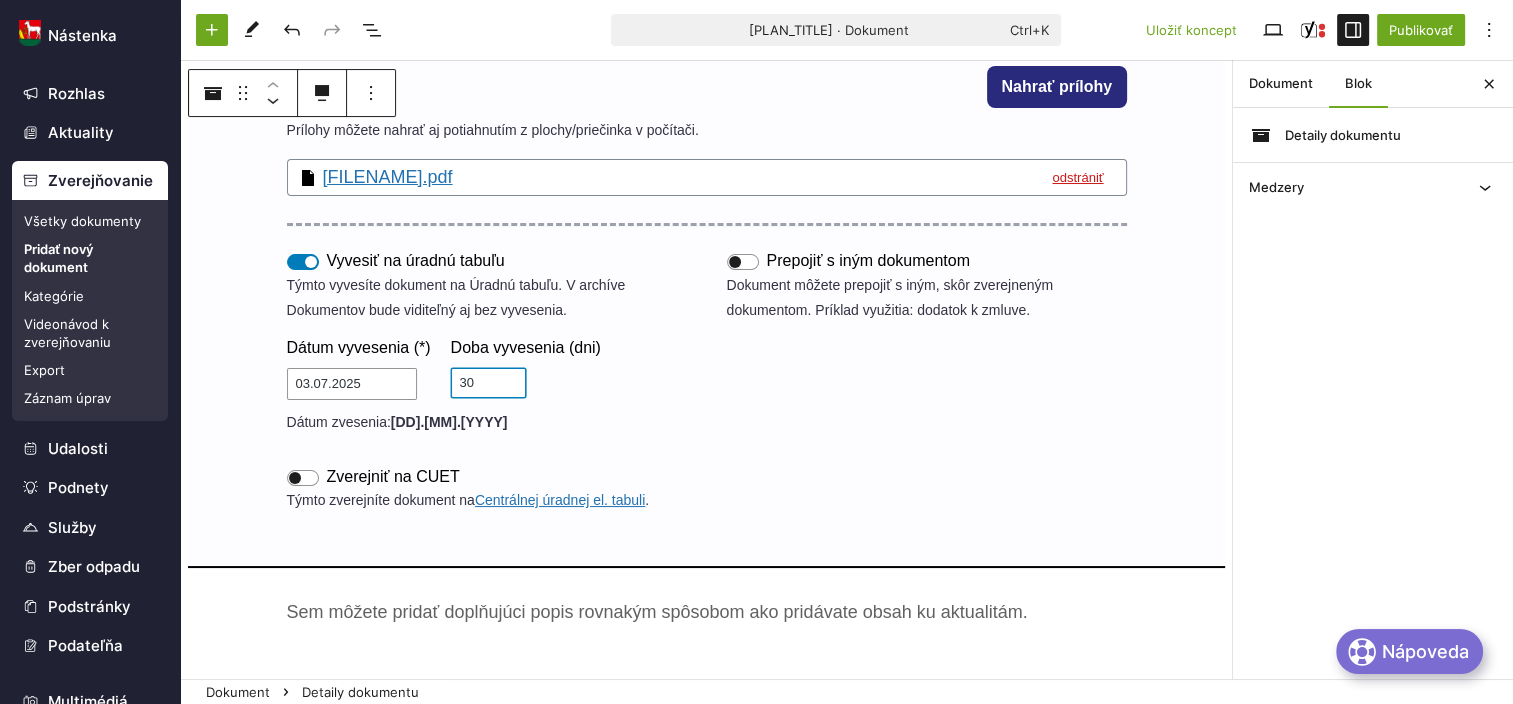 type on "[NUMBER]" 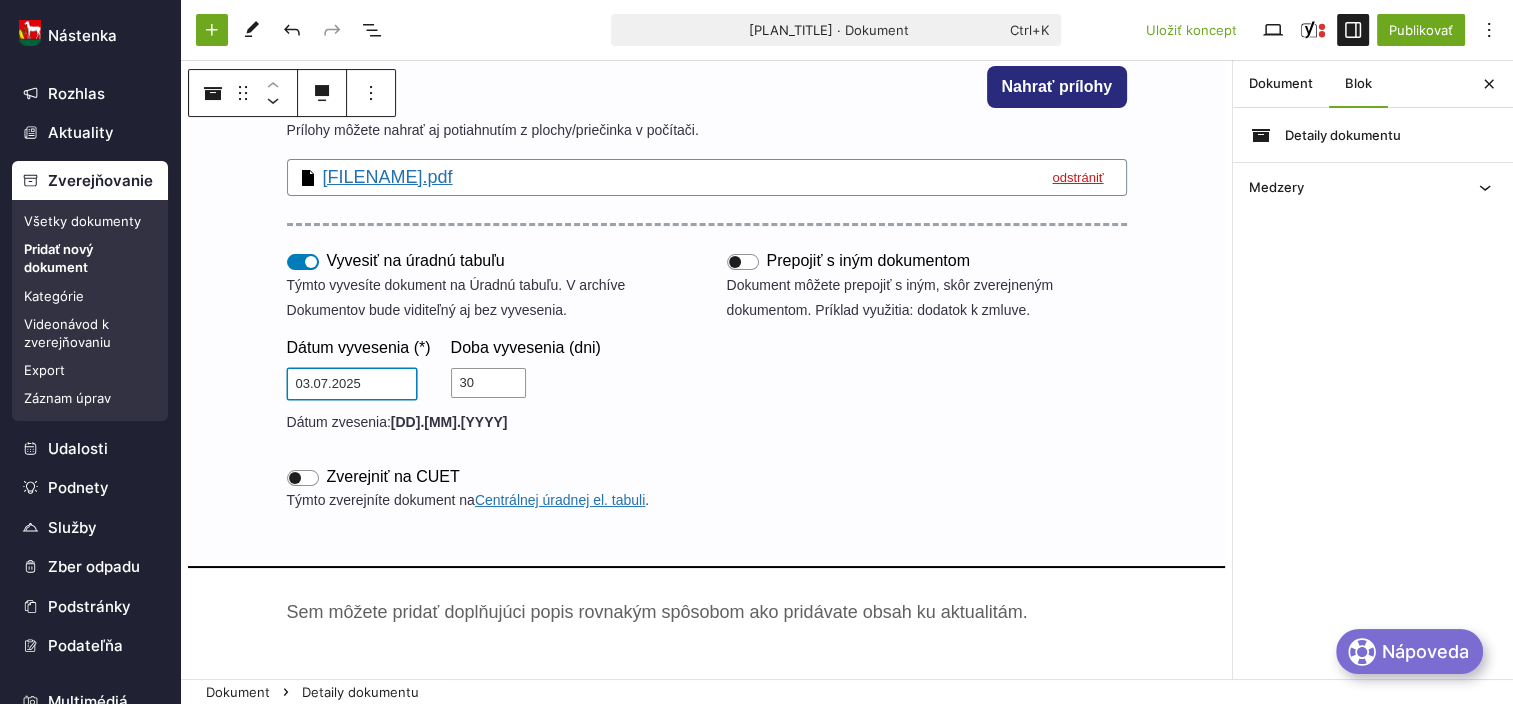 click on "03.07.2025" at bounding box center (352, 384) 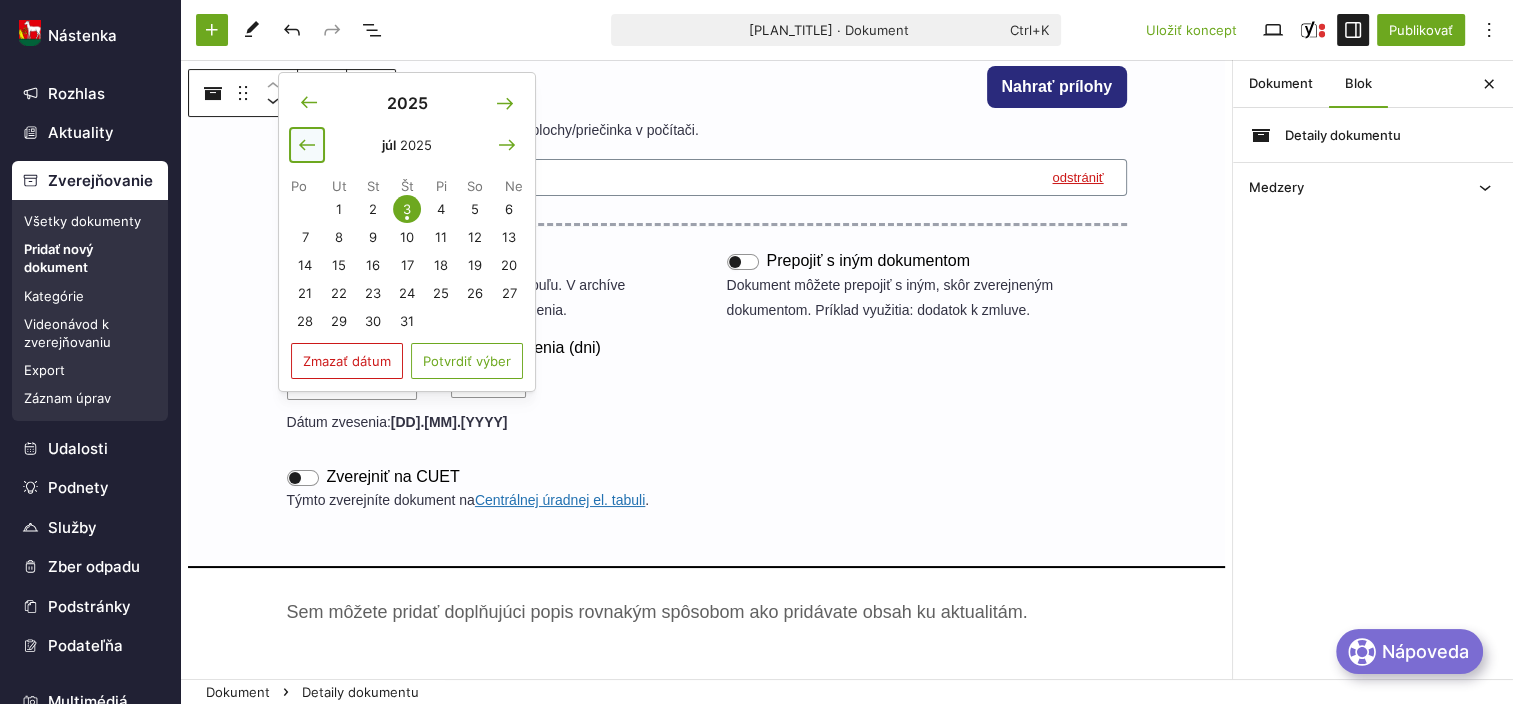 click at bounding box center [307, 145] 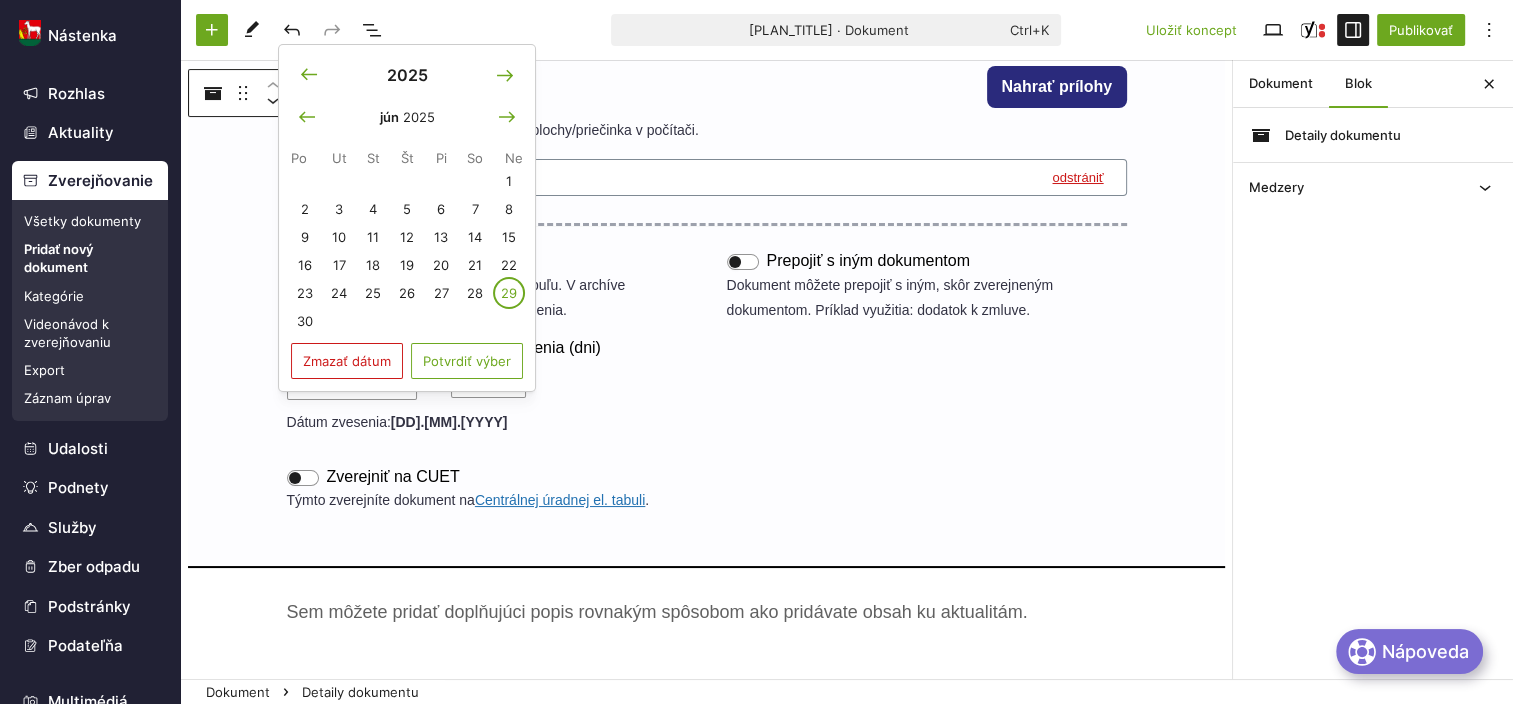 click on "29" at bounding box center (509, 293) 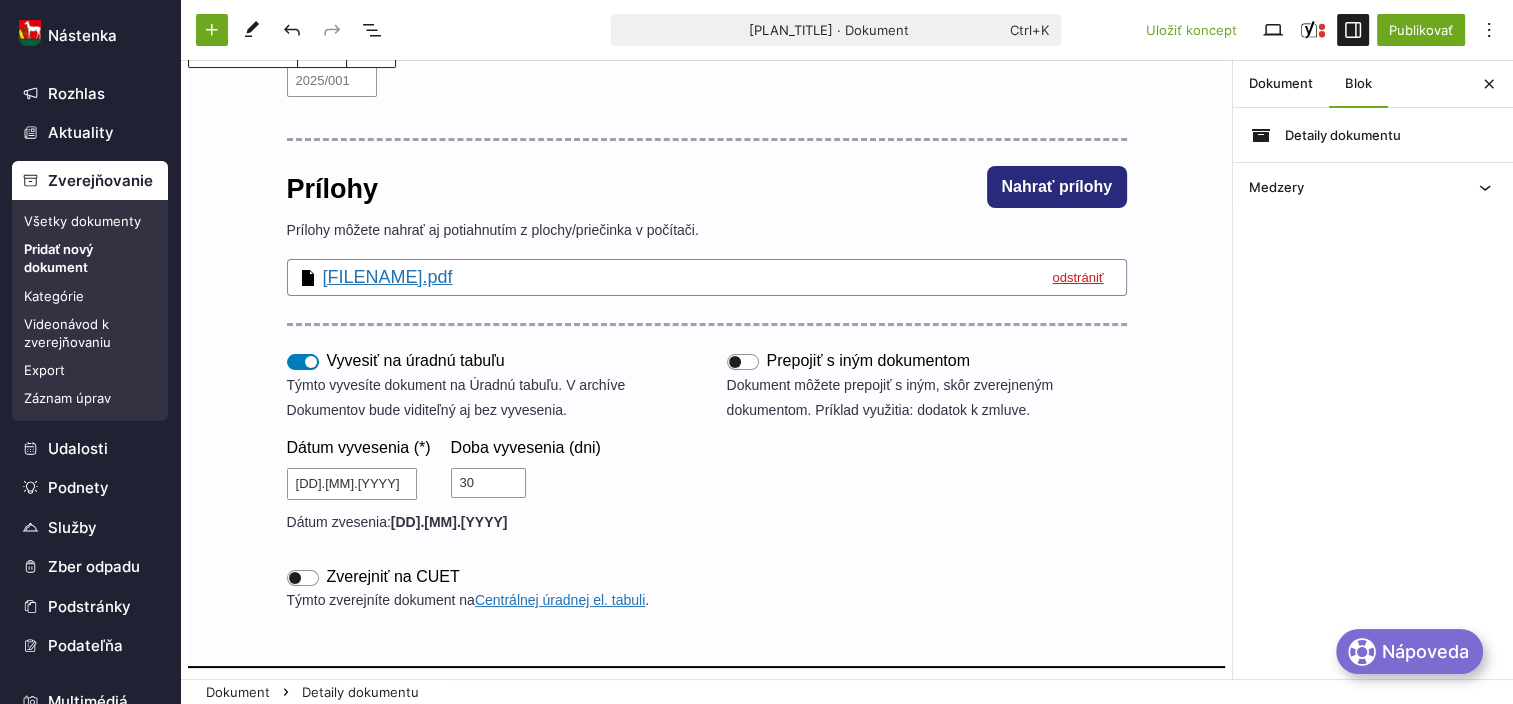 scroll, scrollTop: 0, scrollLeft: 0, axis: both 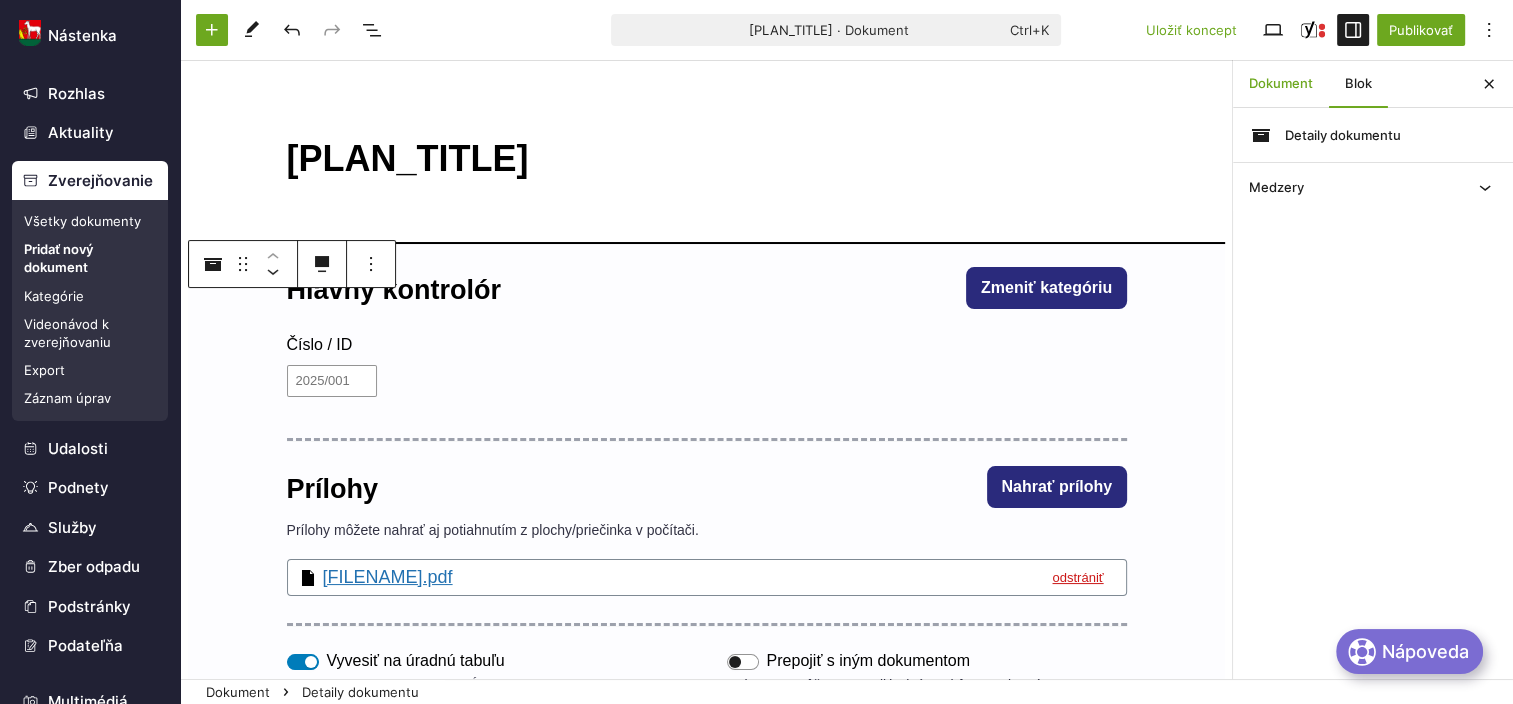click on "Dokument" at bounding box center [1281, 84] 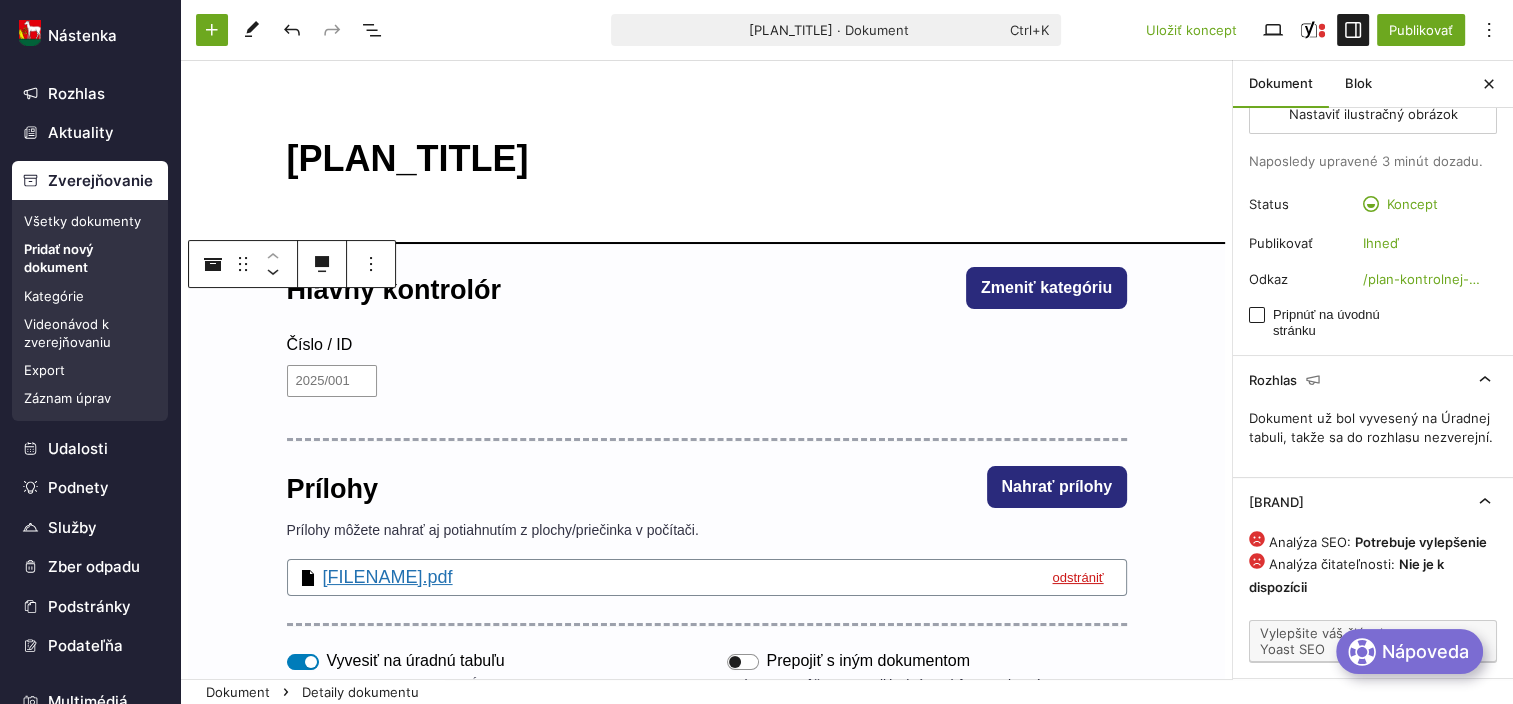 scroll, scrollTop: 44, scrollLeft: 0, axis: vertical 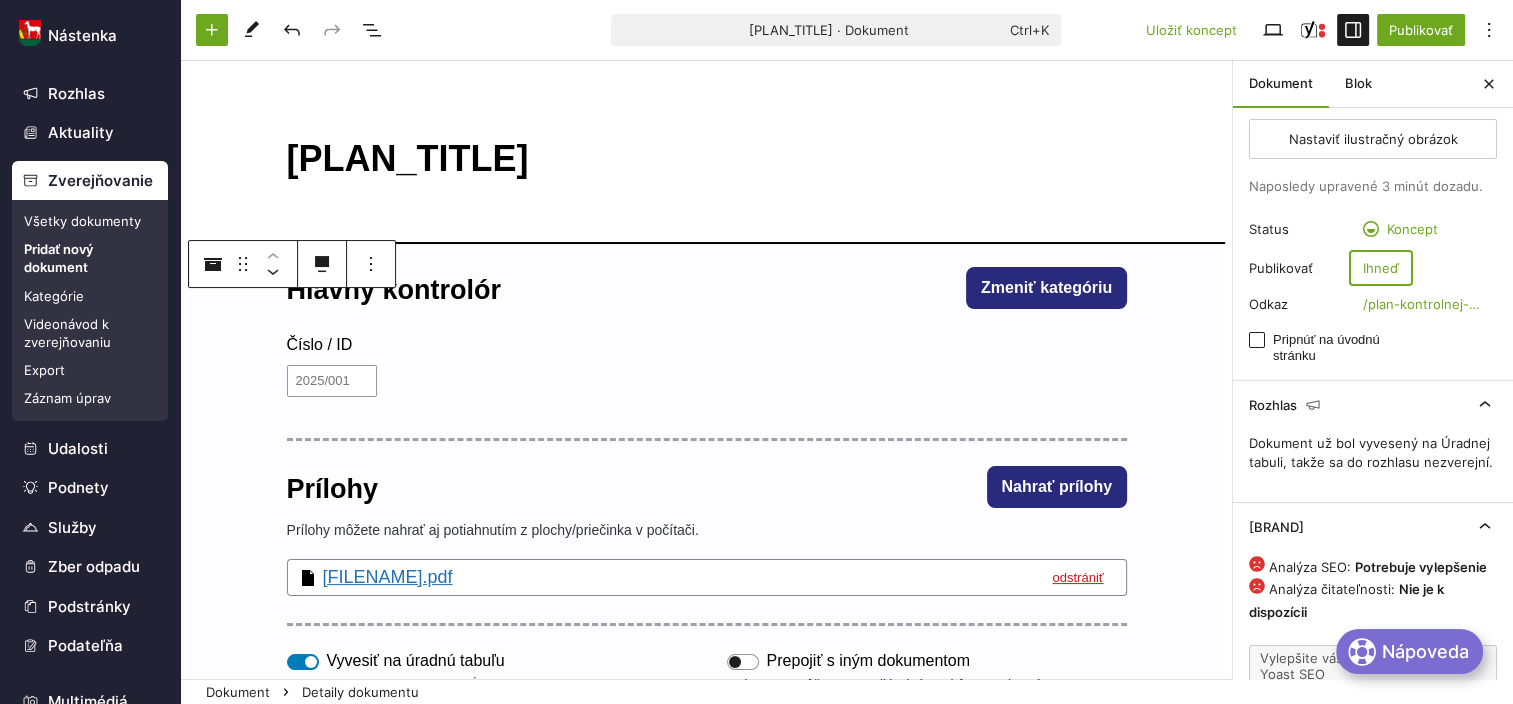 click on "Ihneď" at bounding box center (1381, 268) 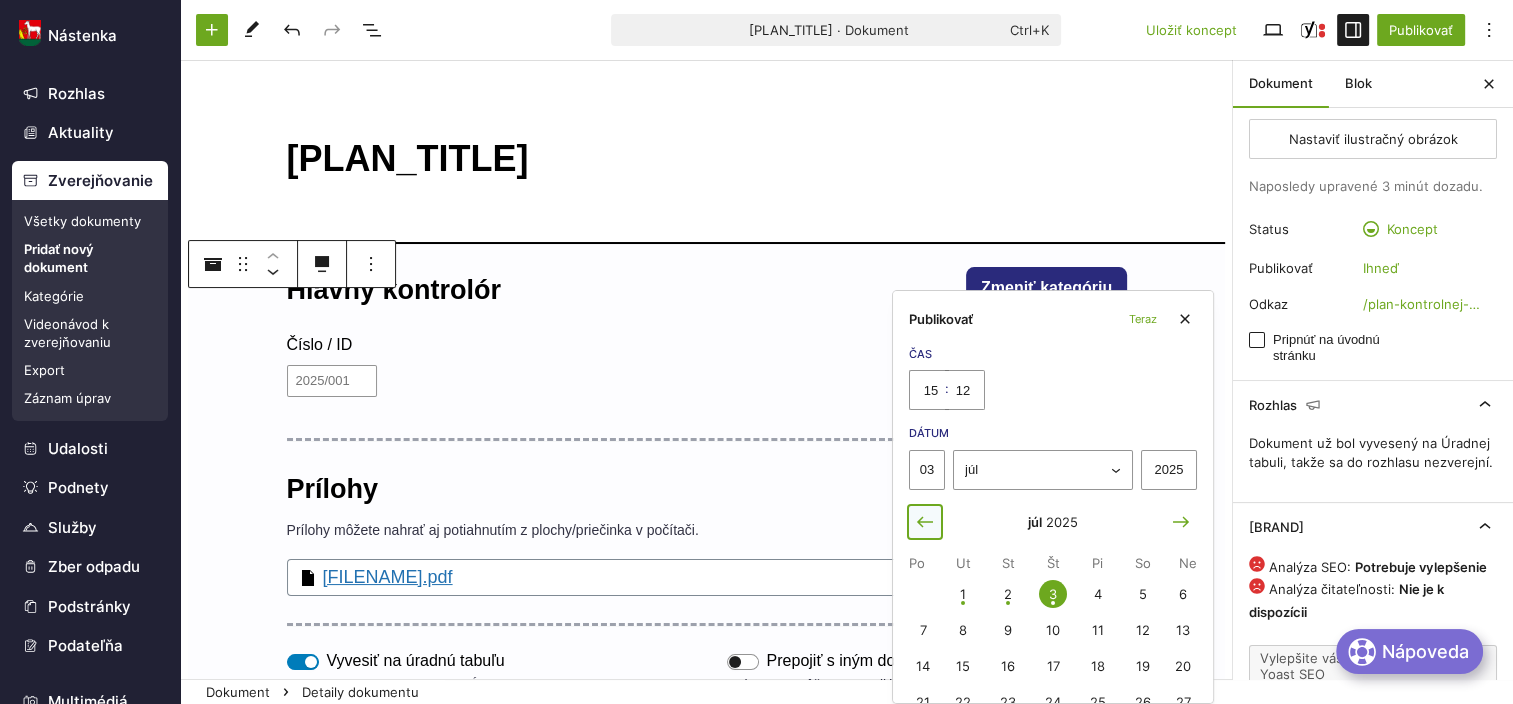 click at bounding box center (925, 522) 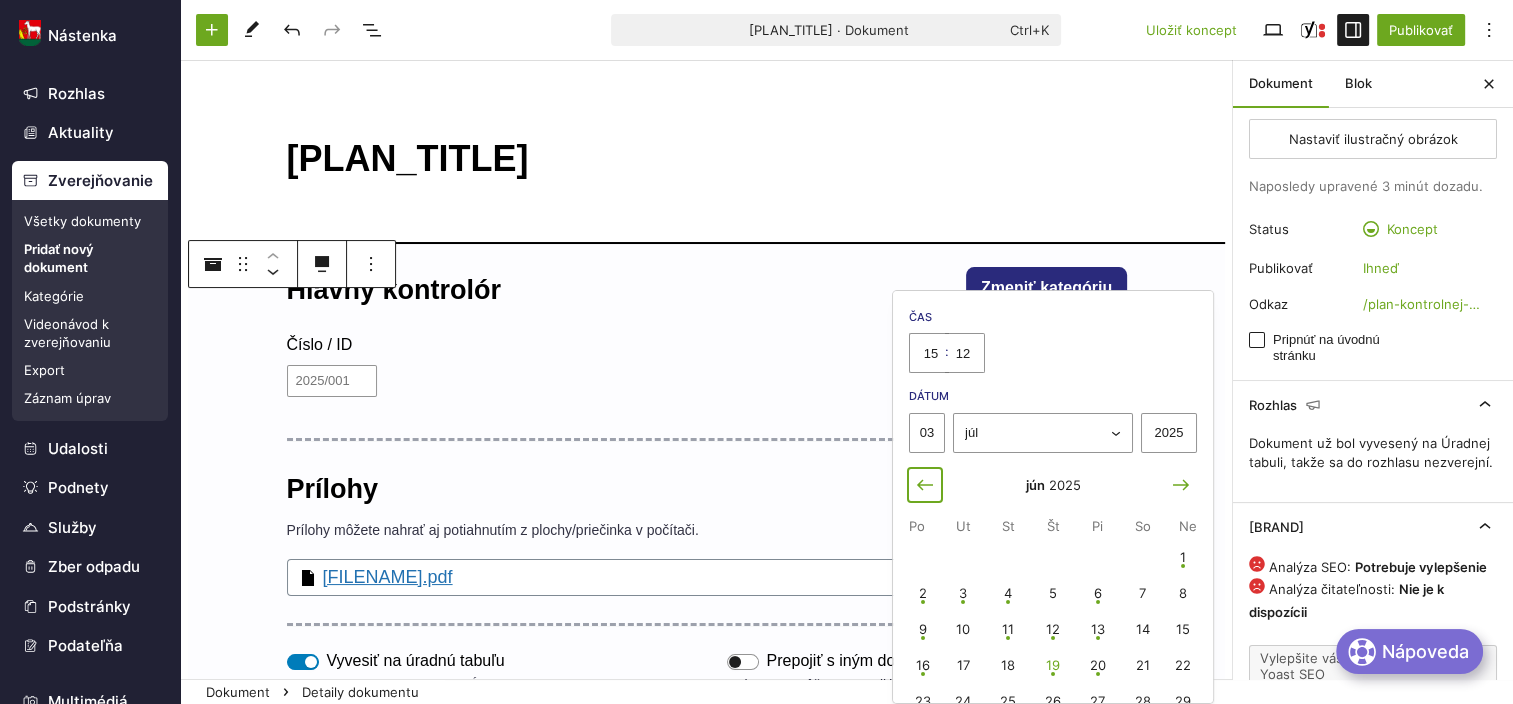 scroll, scrollTop: 100, scrollLeft: 0, axis: vertical 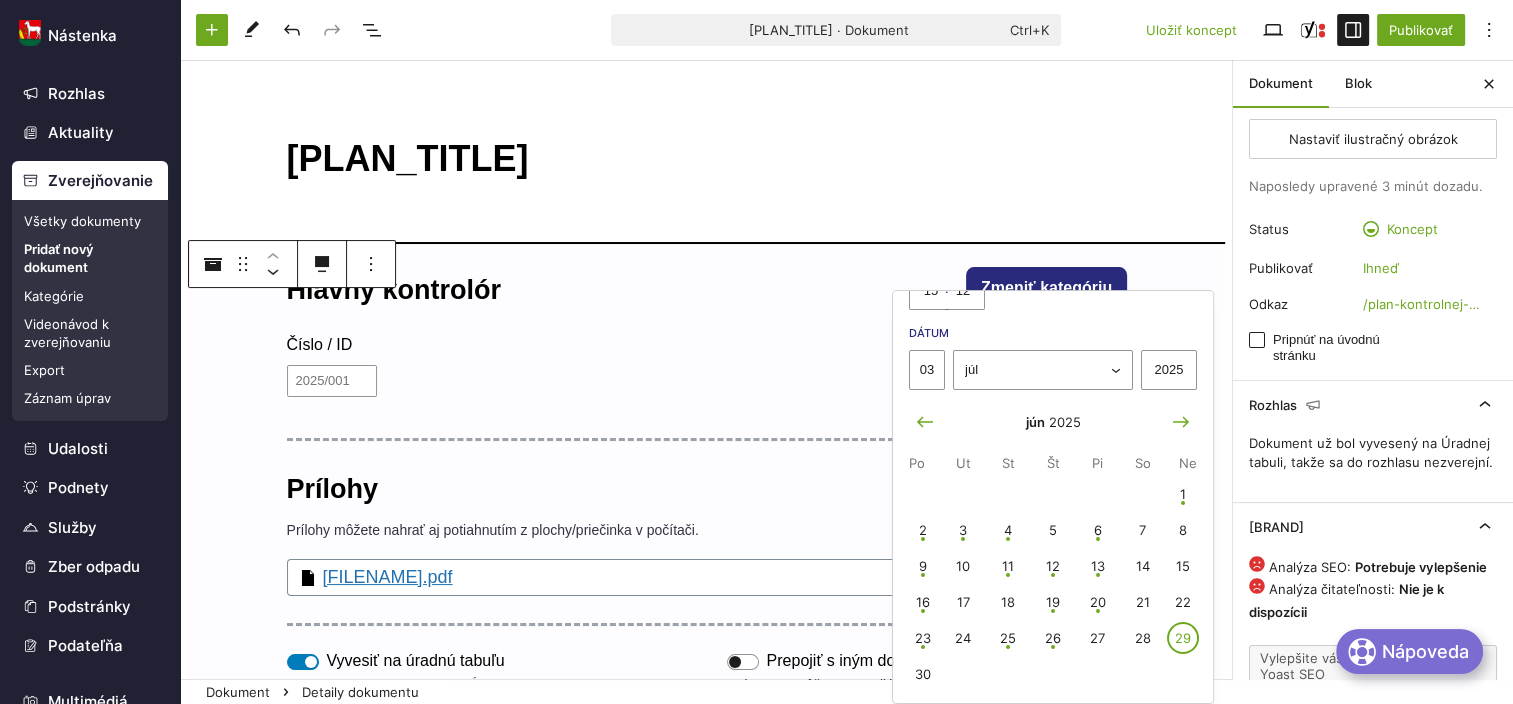 click on "29" at bounding box center (1183, 638) 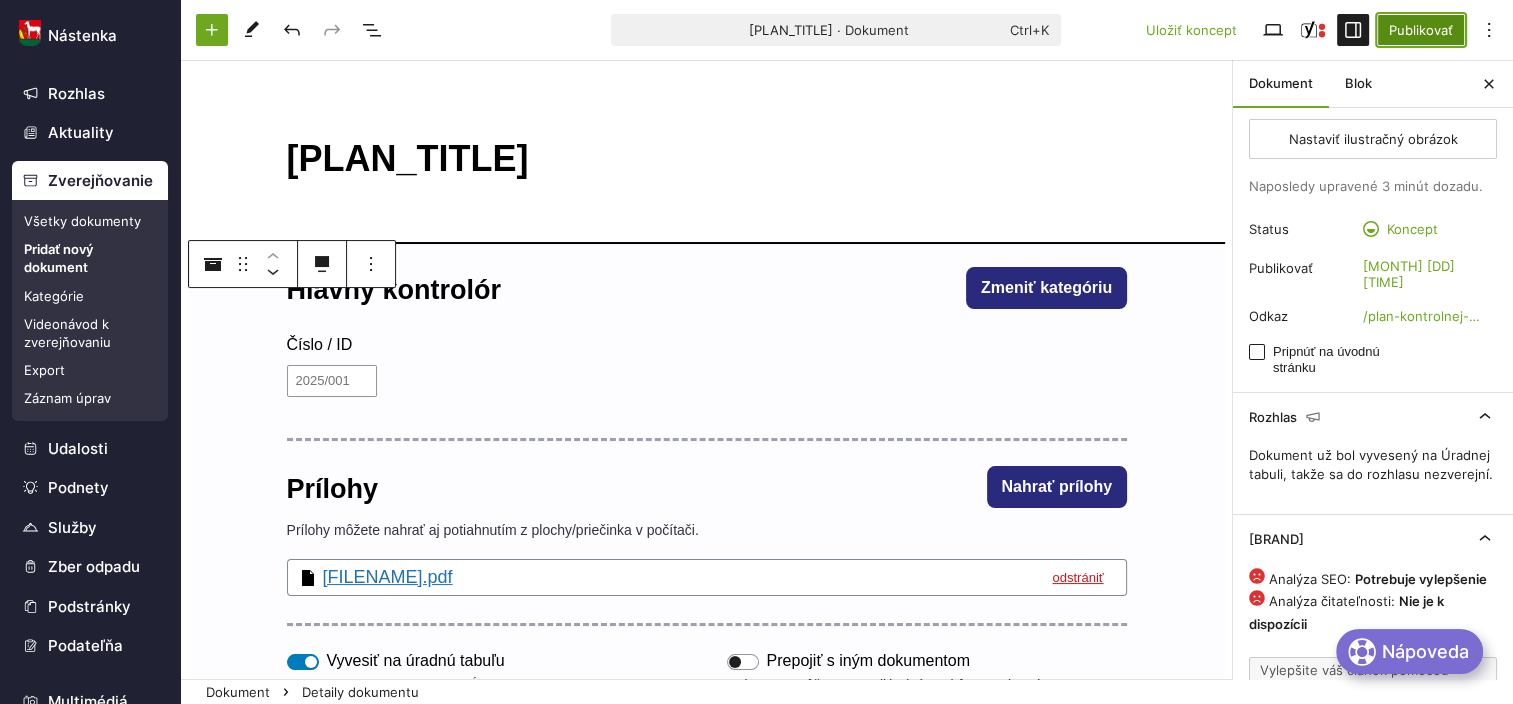 click on "Publikovať" at bounding box center [1421, 30] 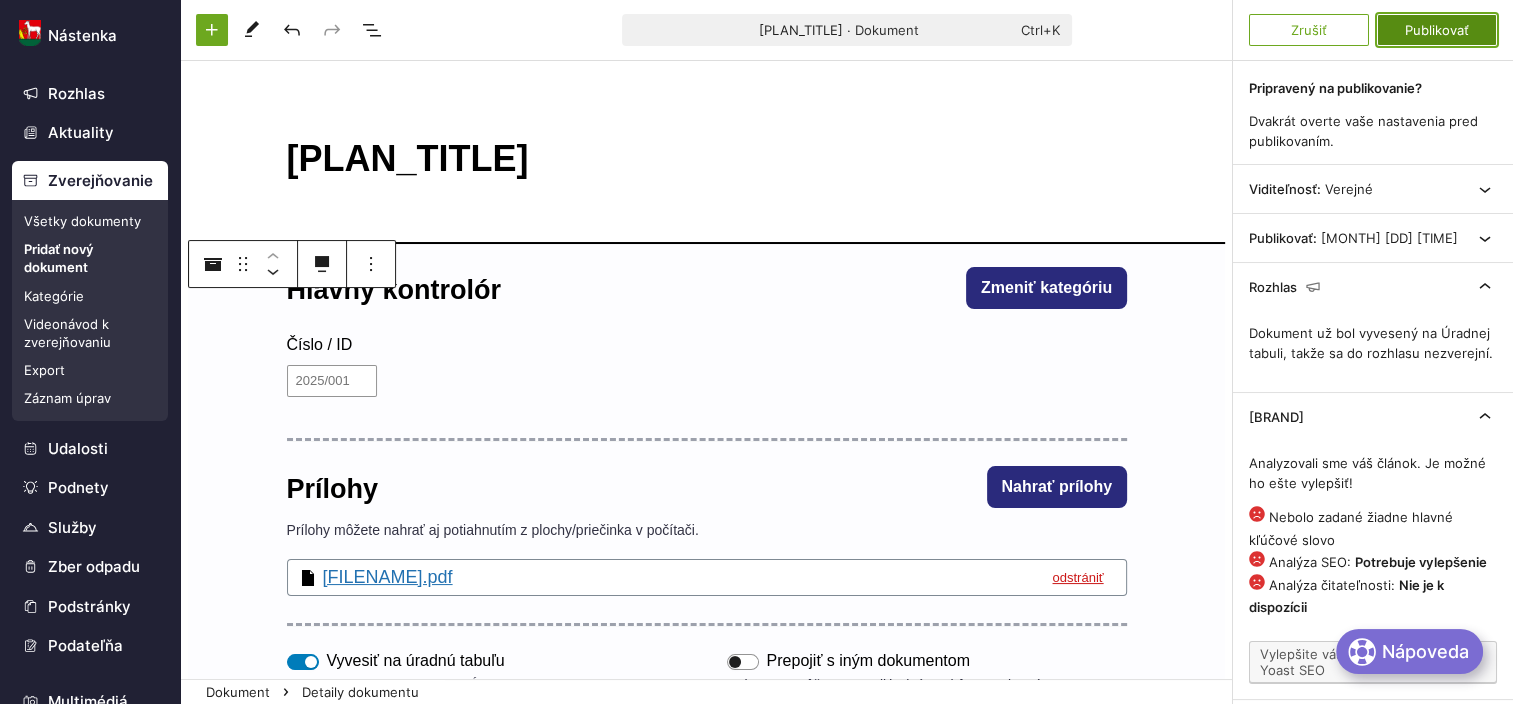 click on "Publikovať" at bounding box center [1437, 30] 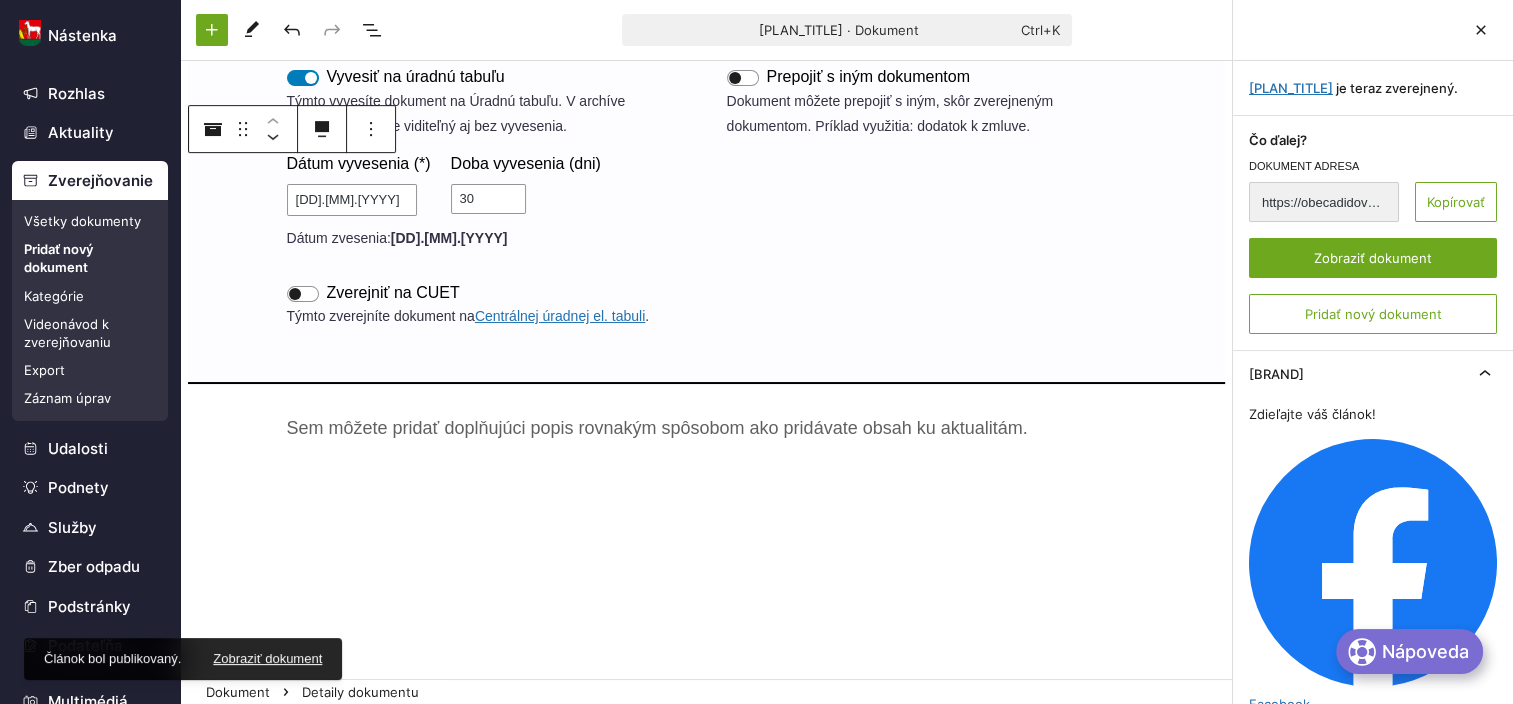 scroll, scrollTop: 500, scrollLeft: 0, axis: vertical 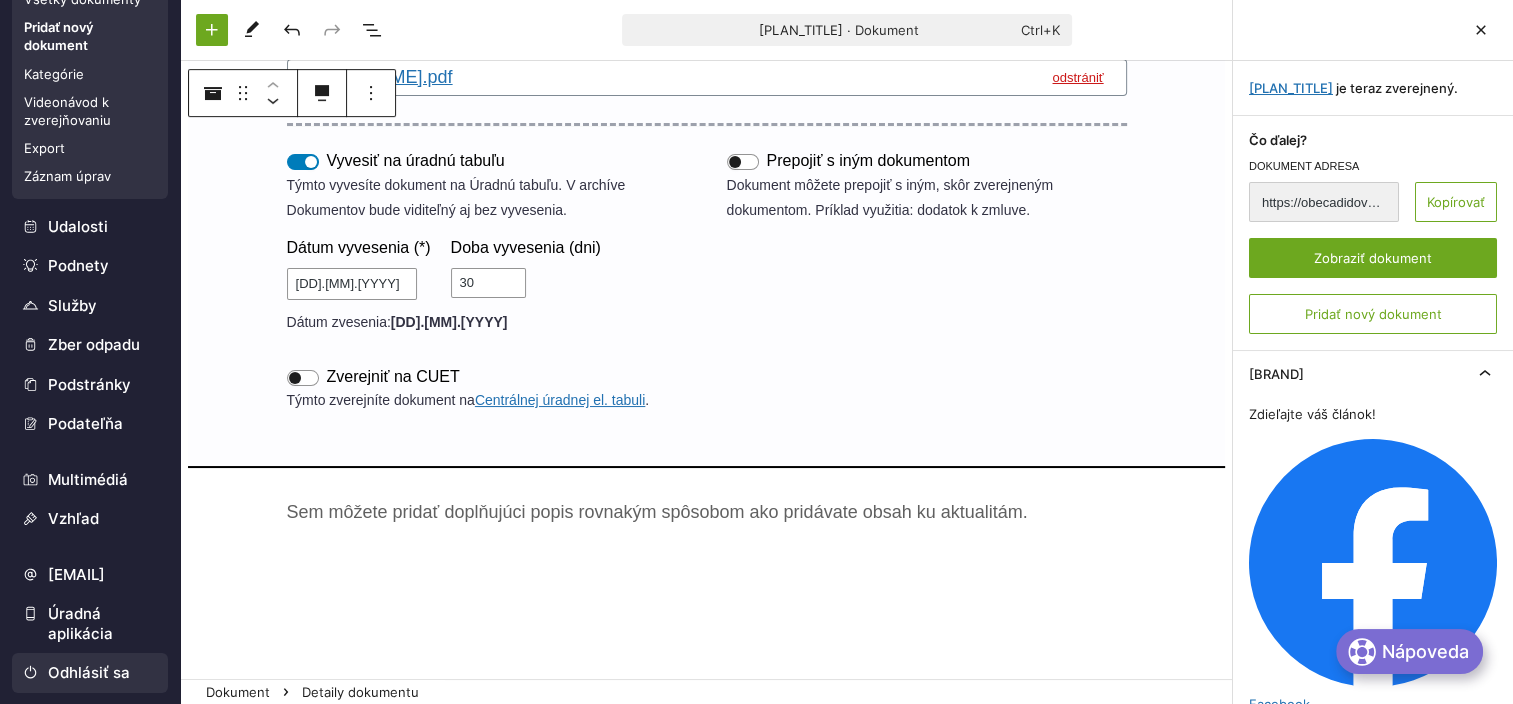 click on "Odhlásiť sa" at bounding box center [90, 673] 